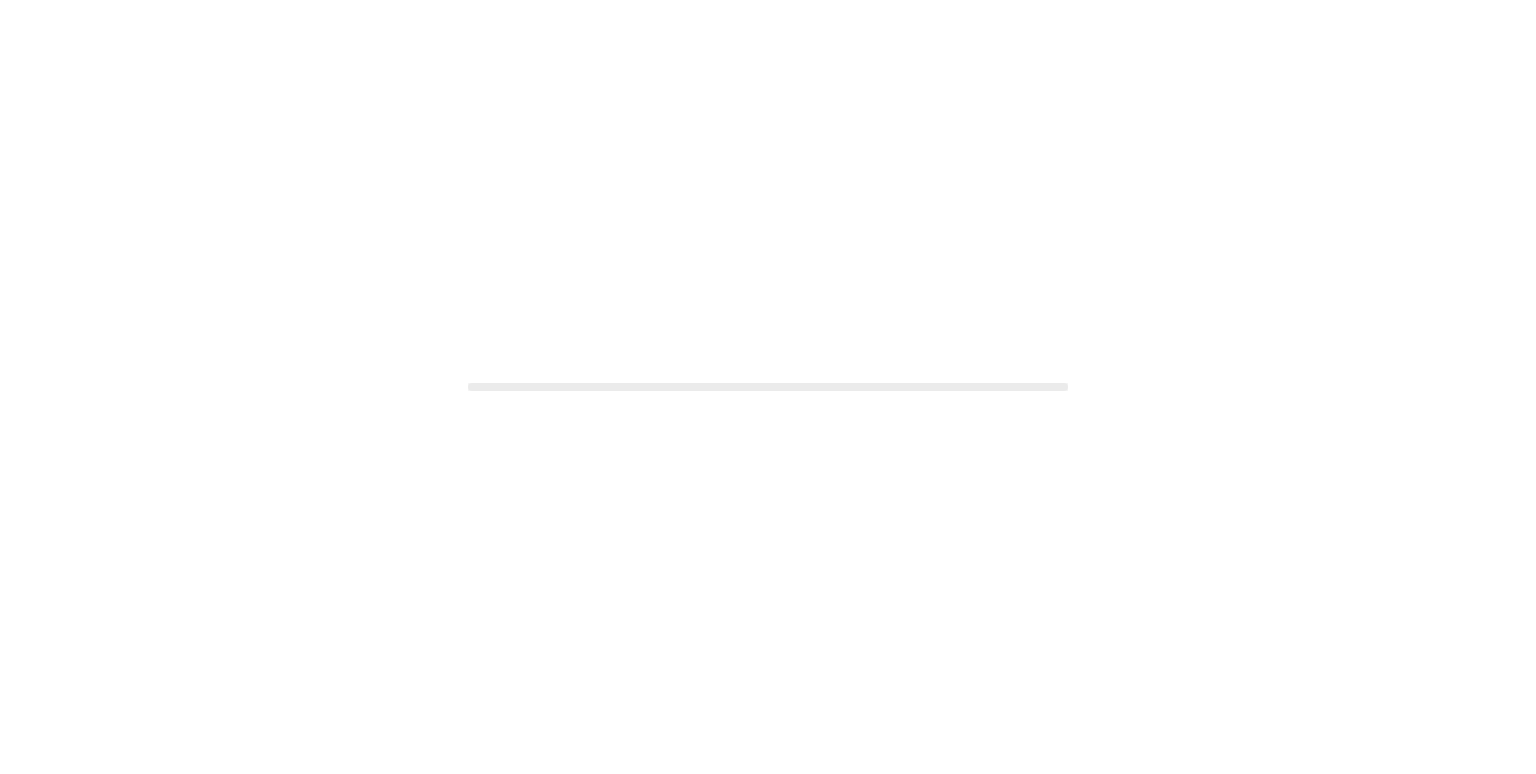 scroll, scrollTop: 0, scrollLeft: 0, axis: both 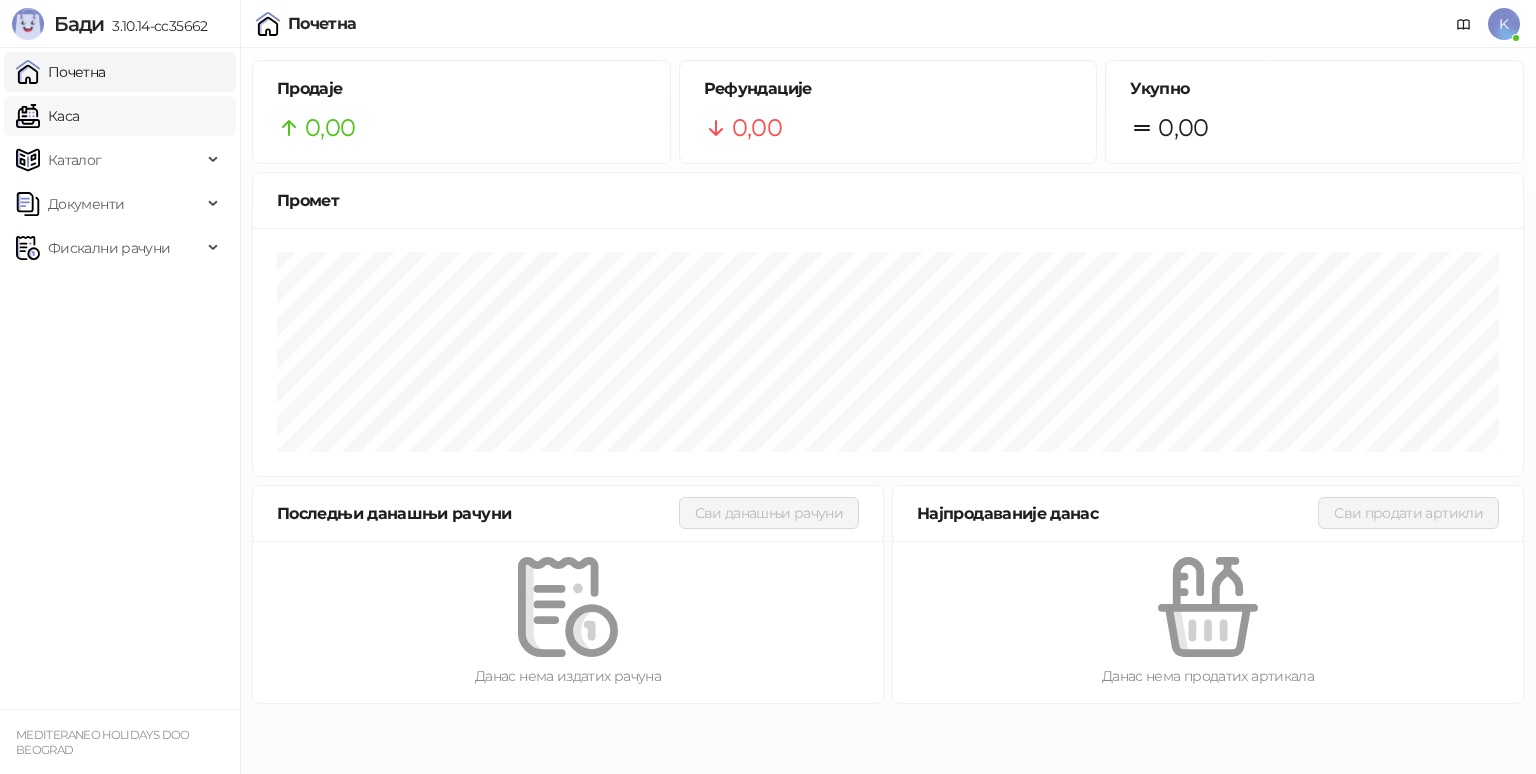 click on "Каса" at bounding box center [47, 116] 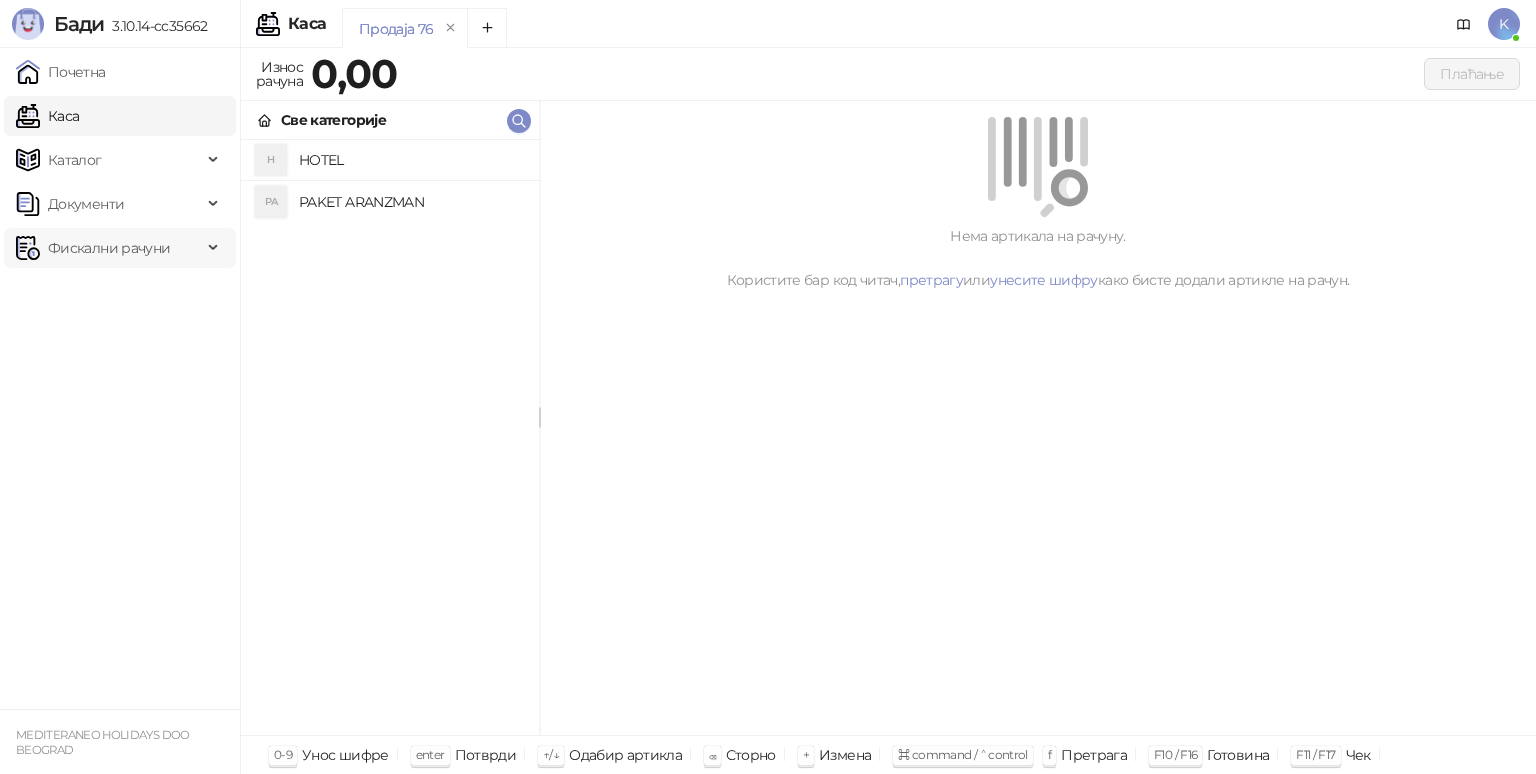 click on "Фискални рачуни" at bounding box center [109, 248] 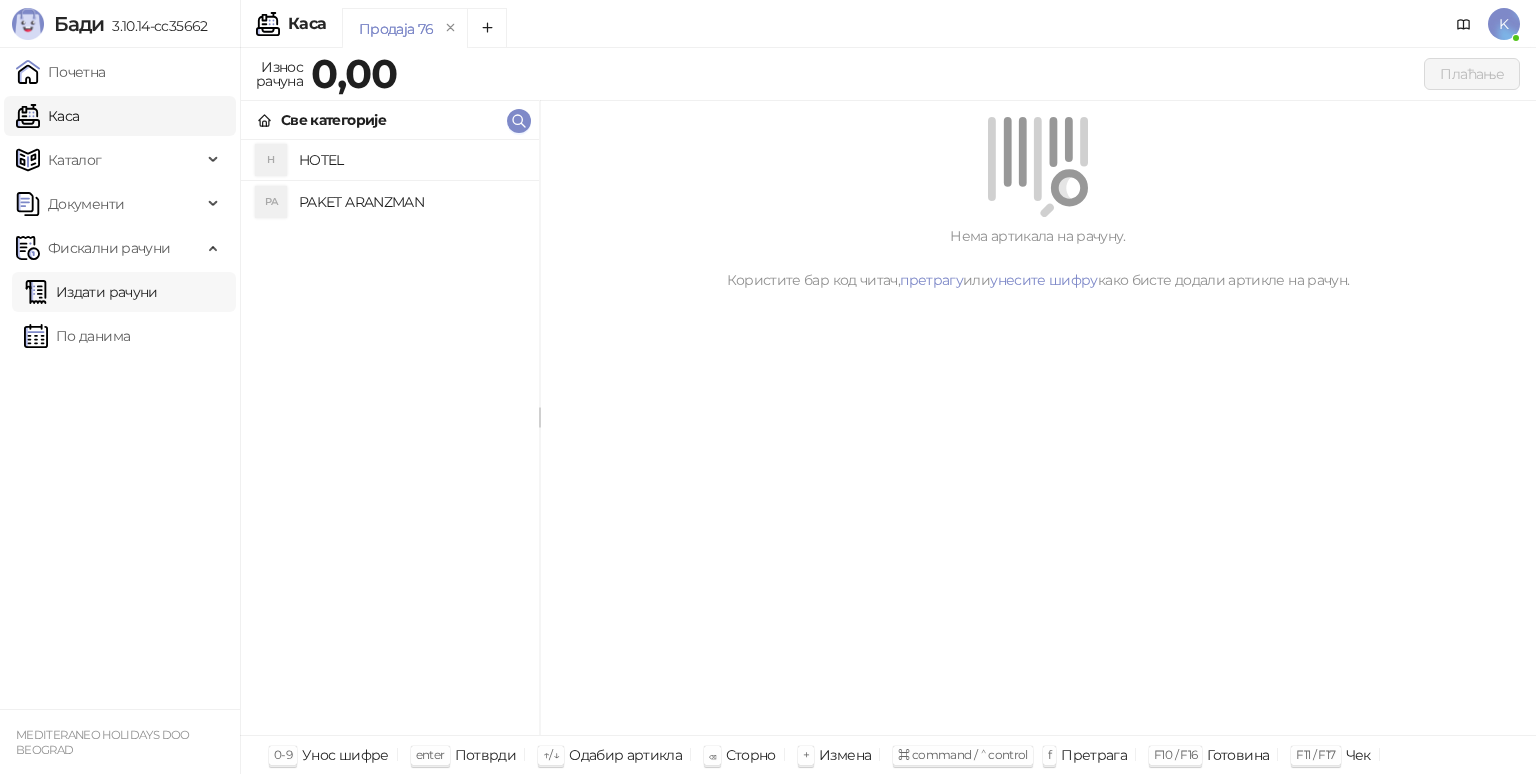 click on "Издати рачуни" at bounding box center (91, 292) 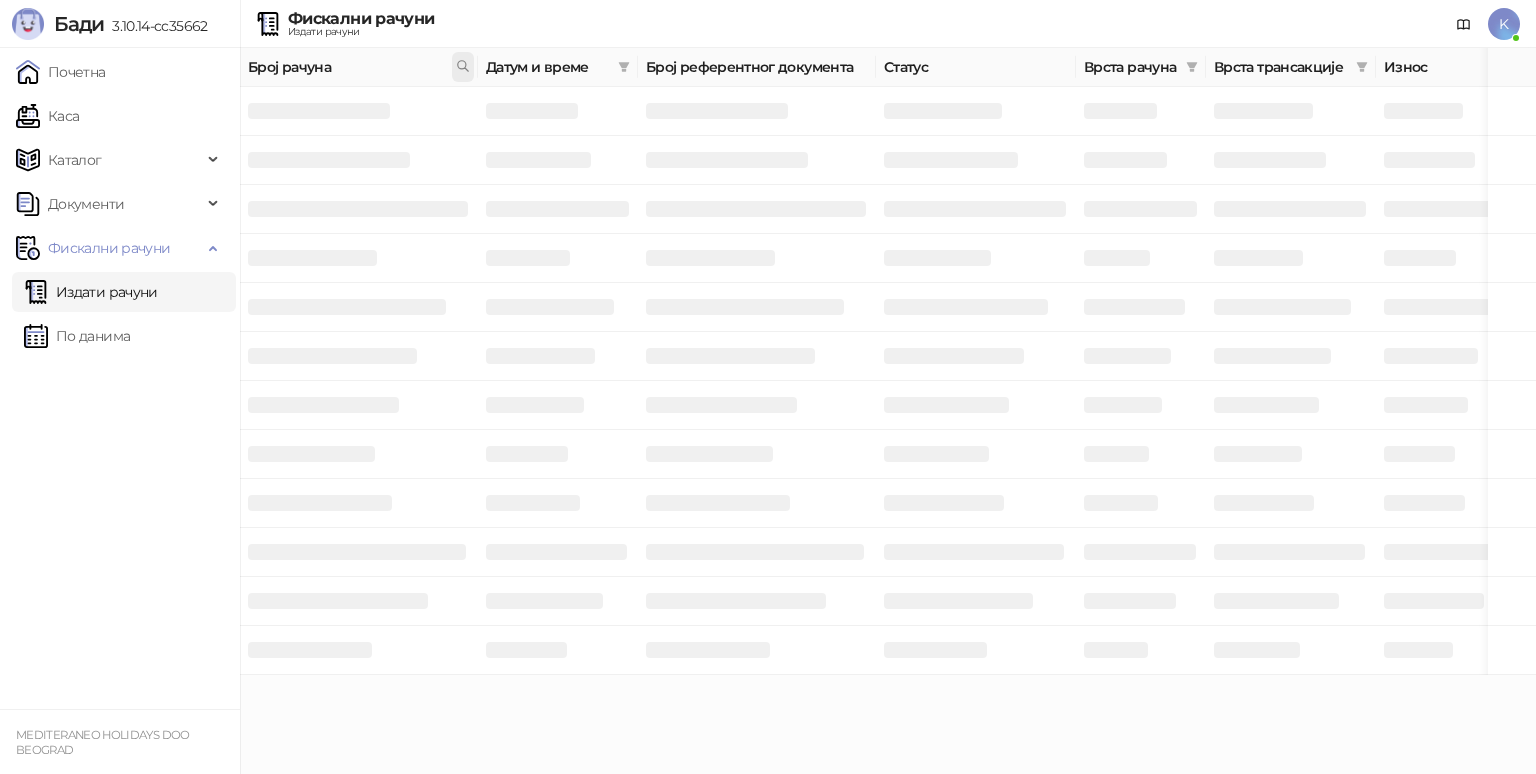 click 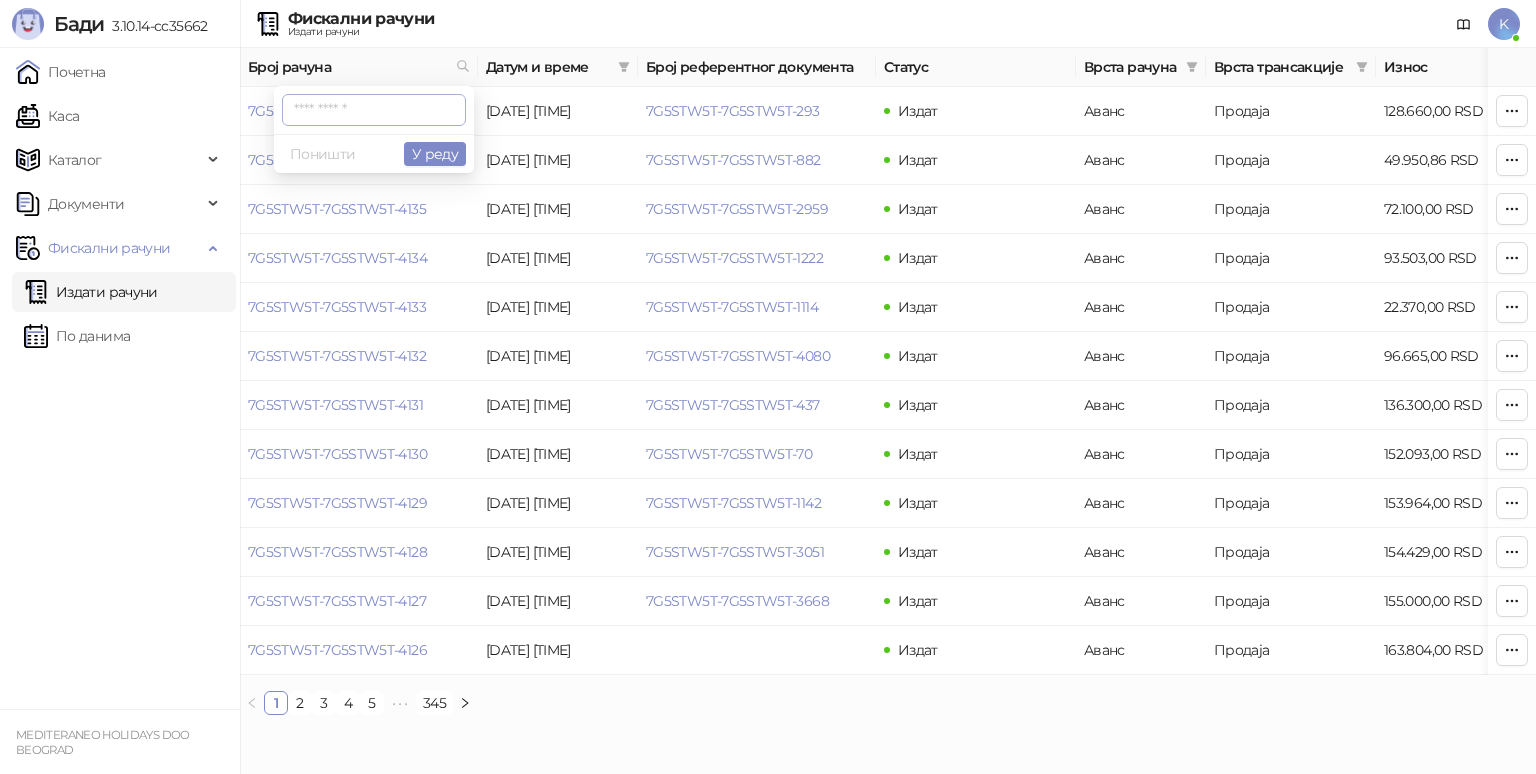 click at bounding box center (374, 110) 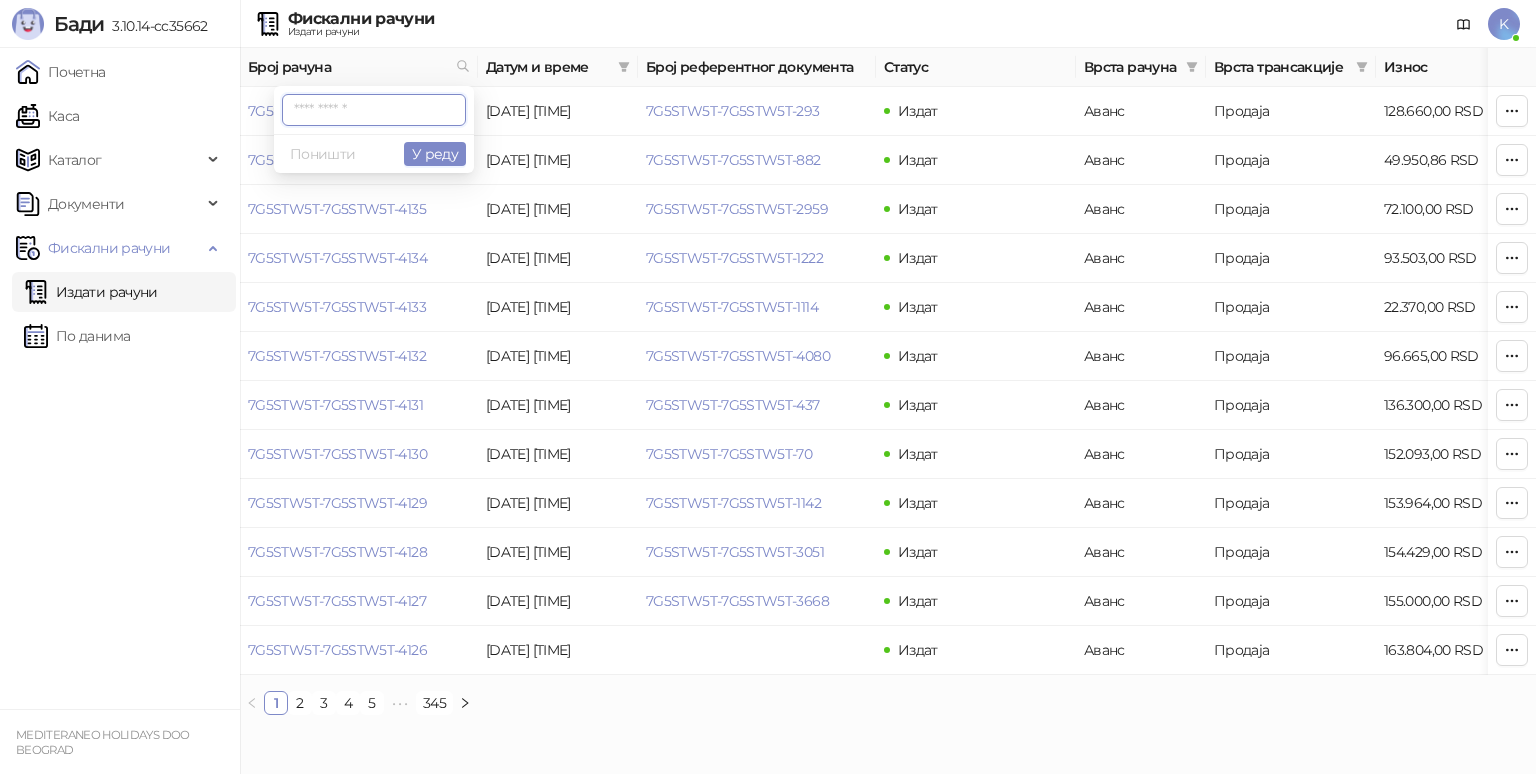 paste on "**********" 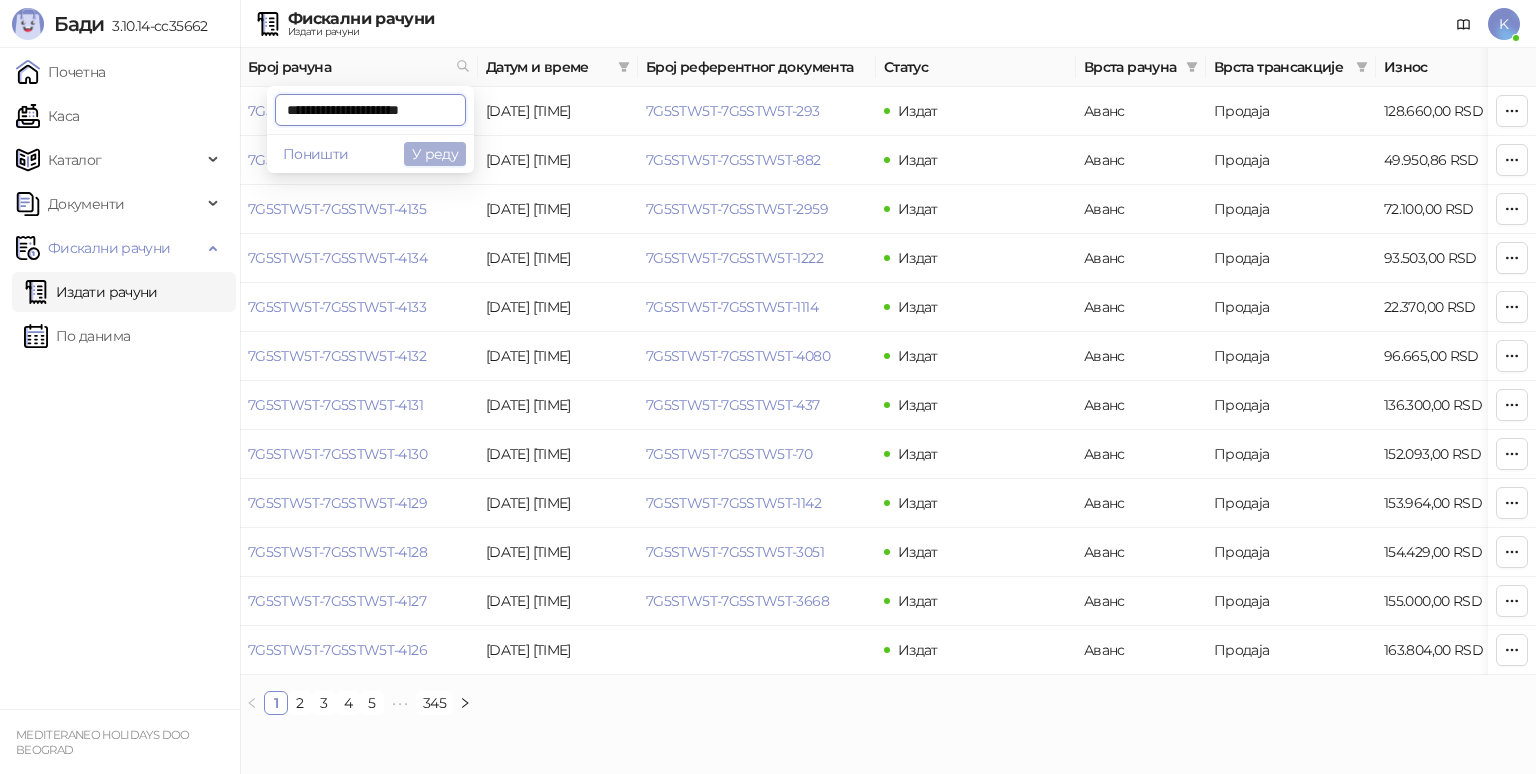 type on "**********" 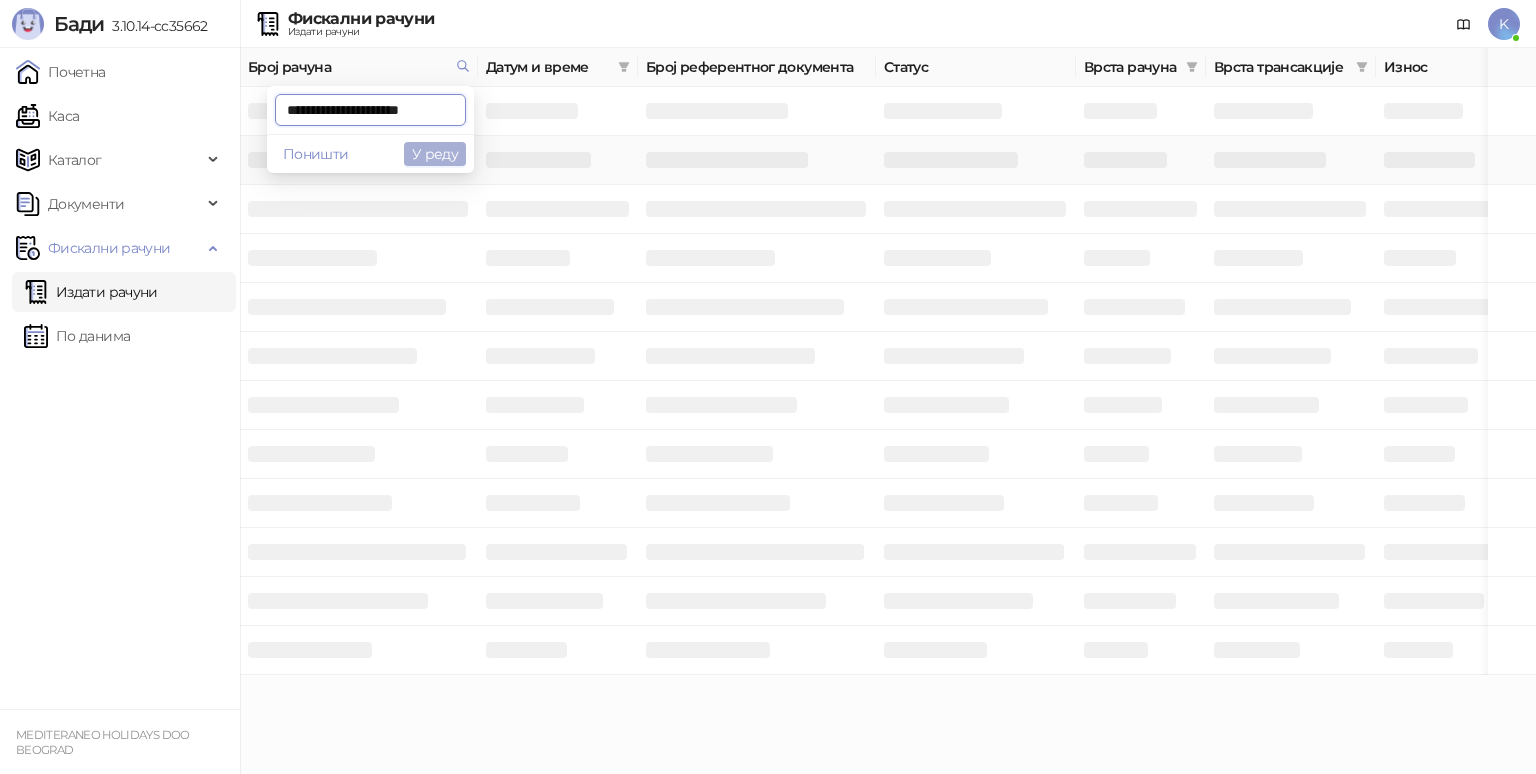 scroll, scrollTop: 0, scrollLeft: 8, axis: horizontal 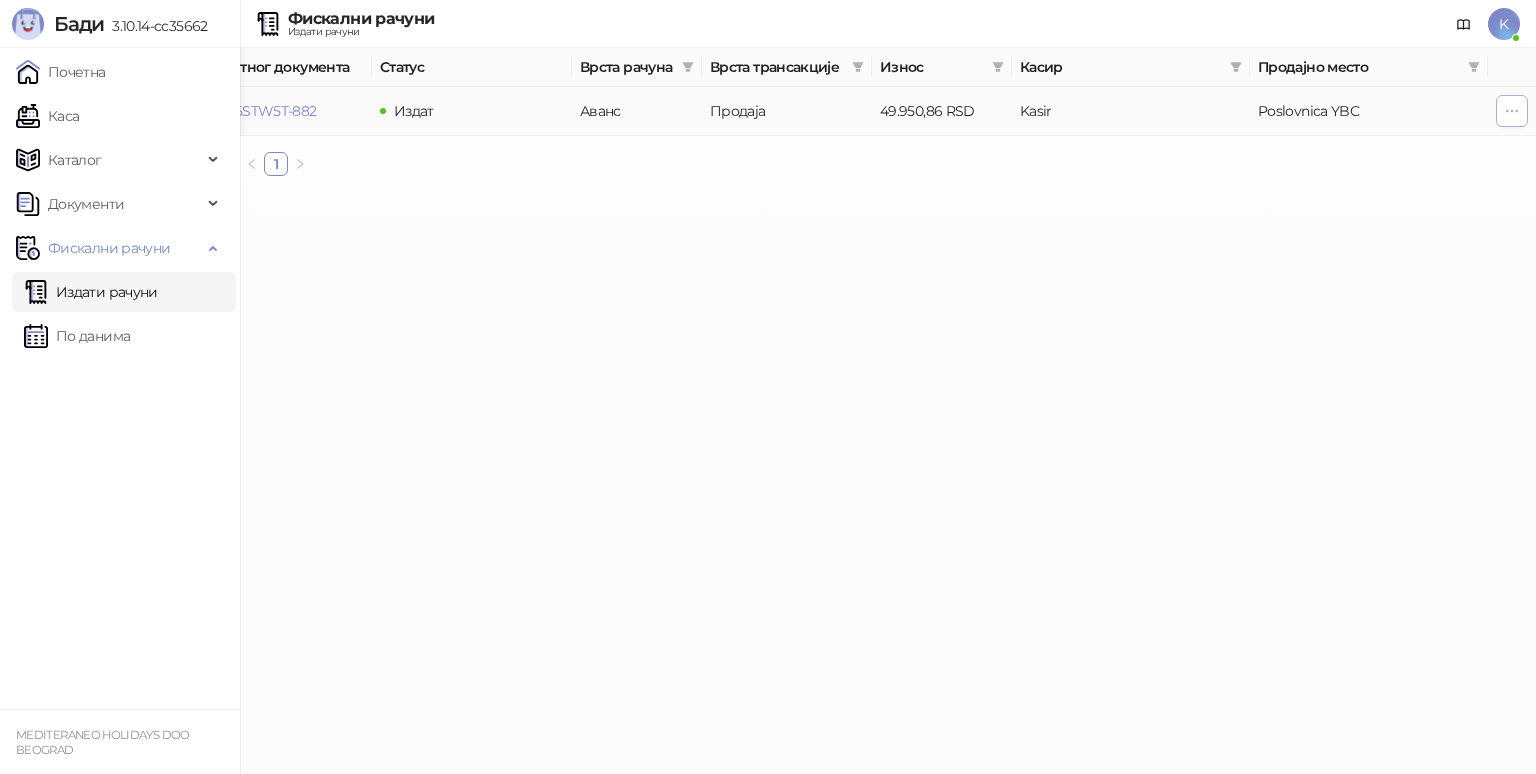 click 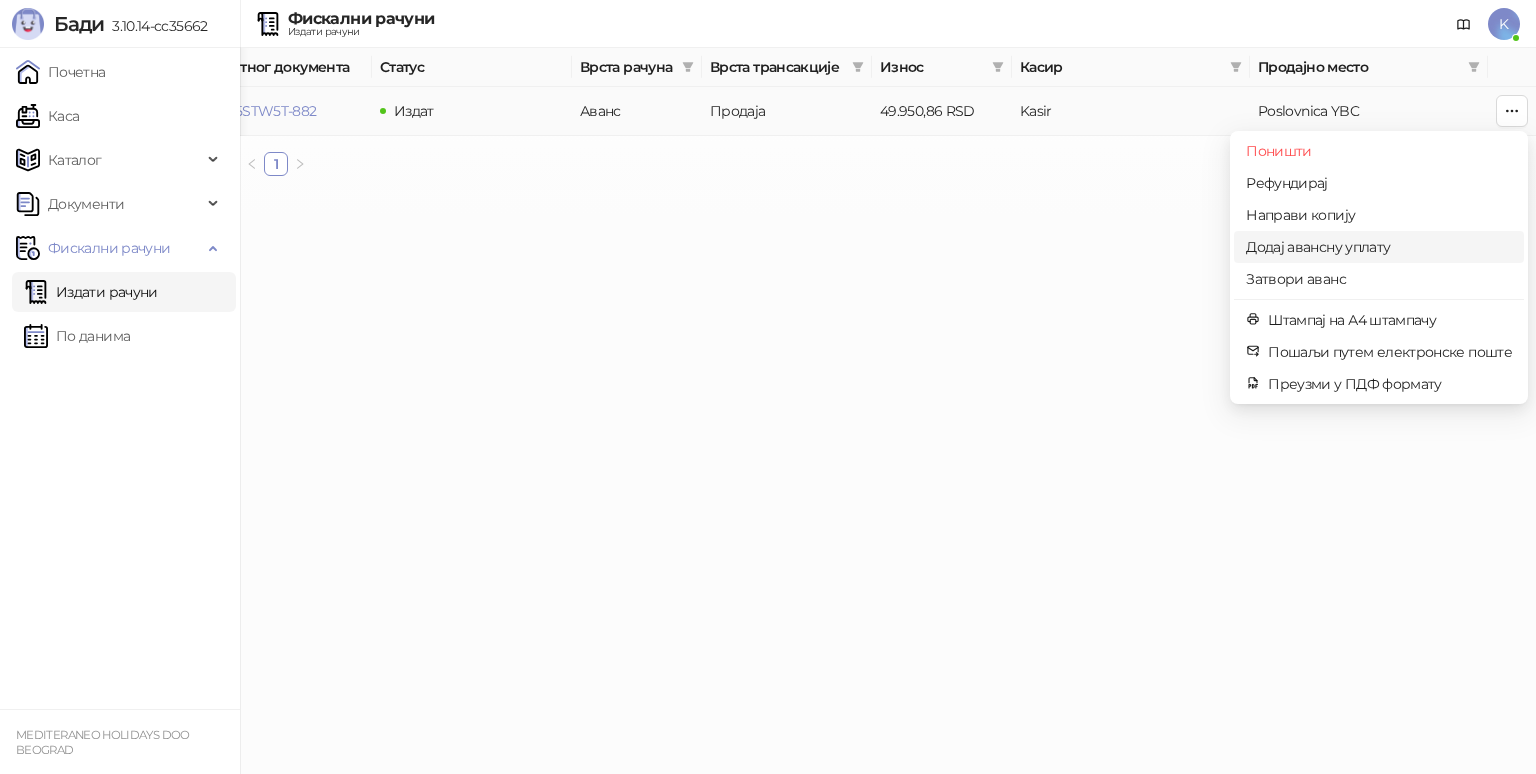 click on "Додај авансну уплату" at bounding box center (1379, 247) 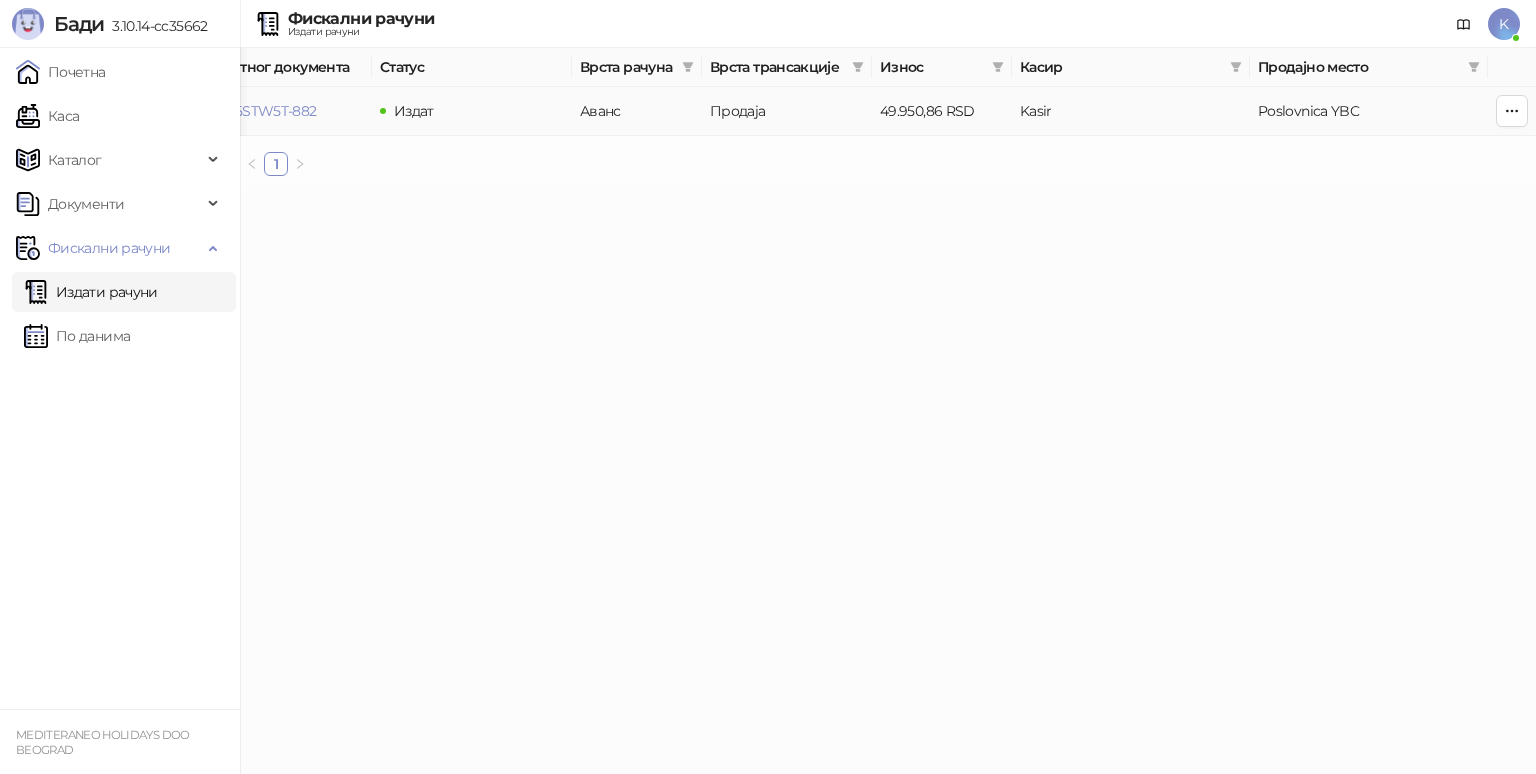 type on "**********" 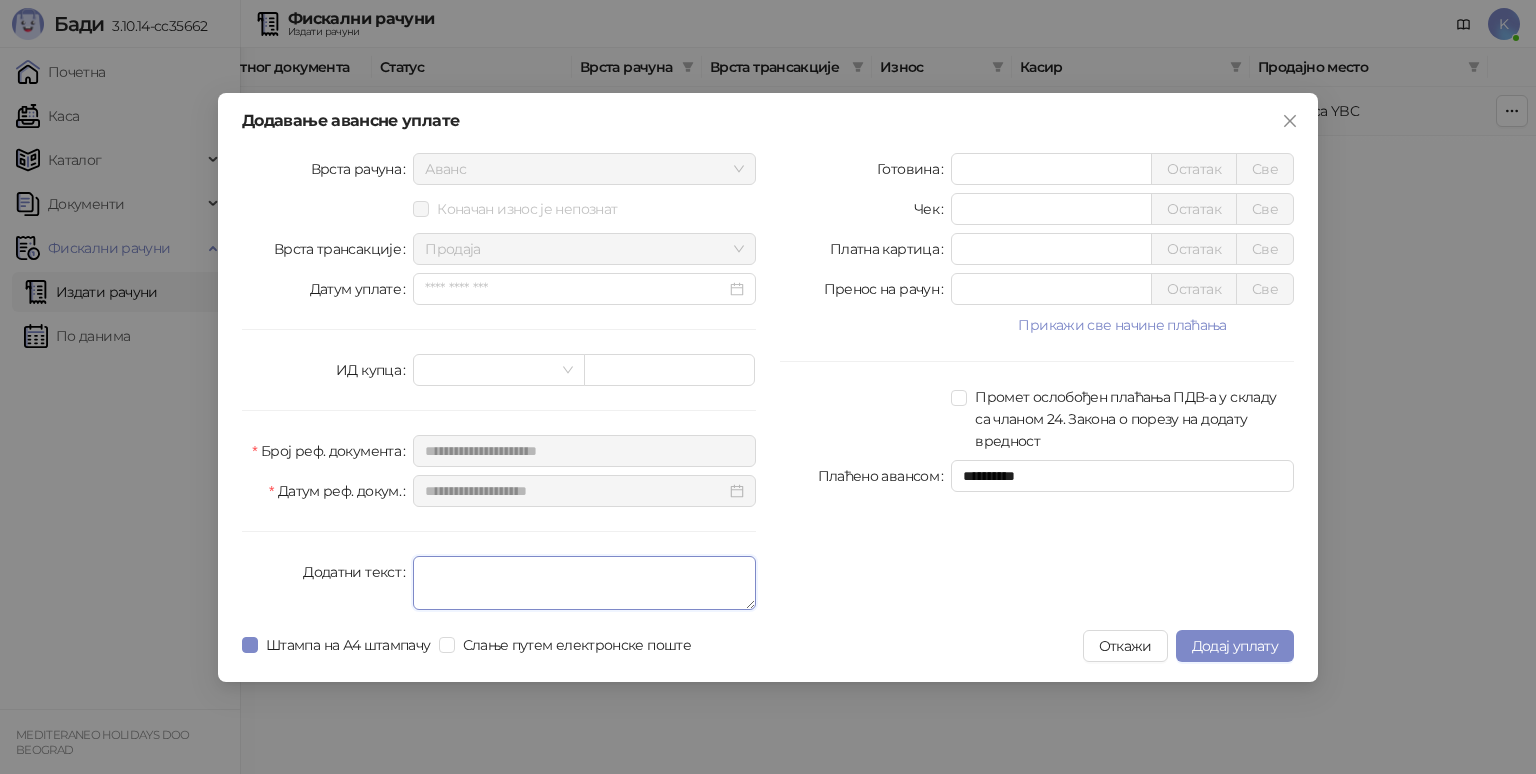 click on "Додатни текст" at bounding box center (584, 583) 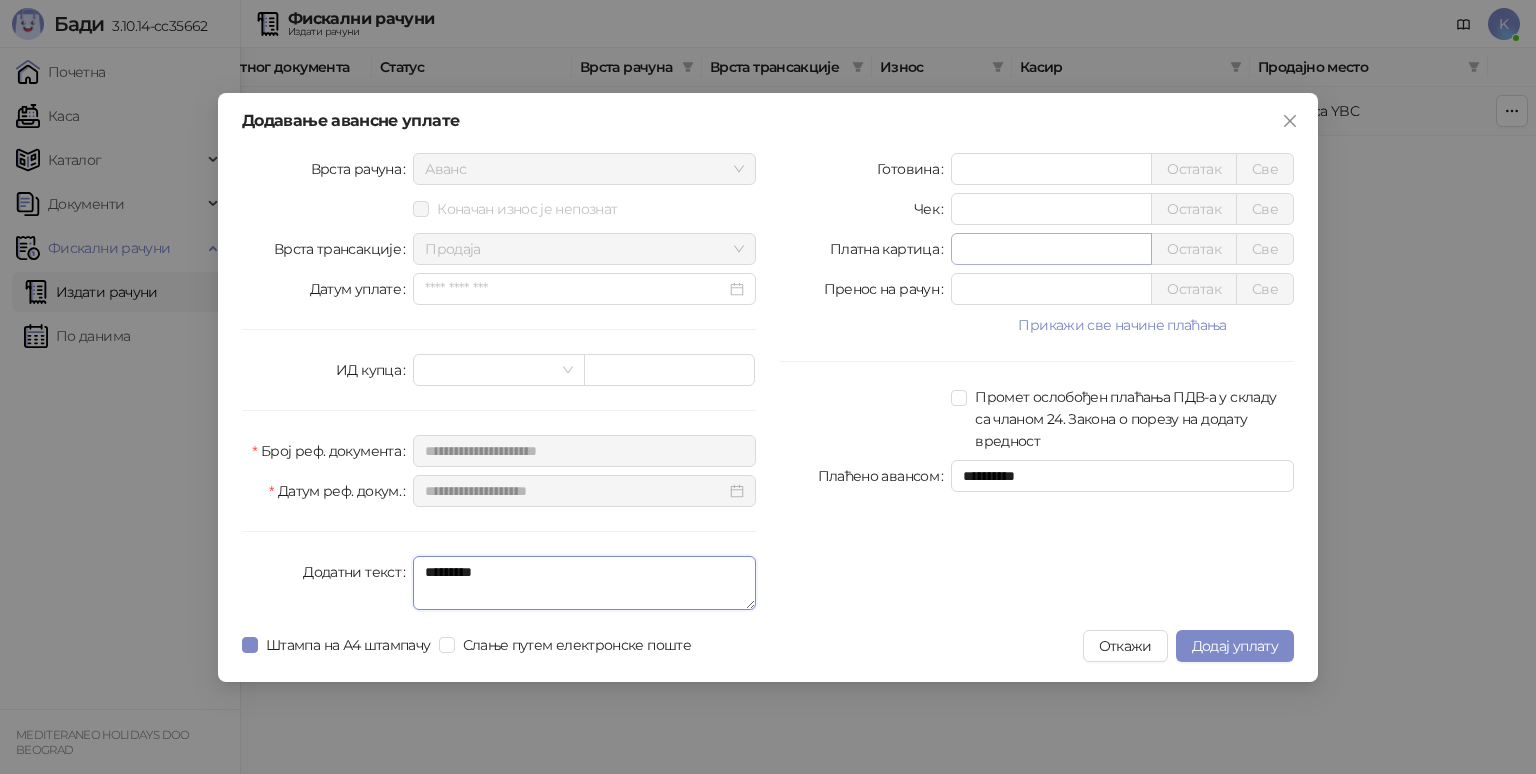 type on "*********" 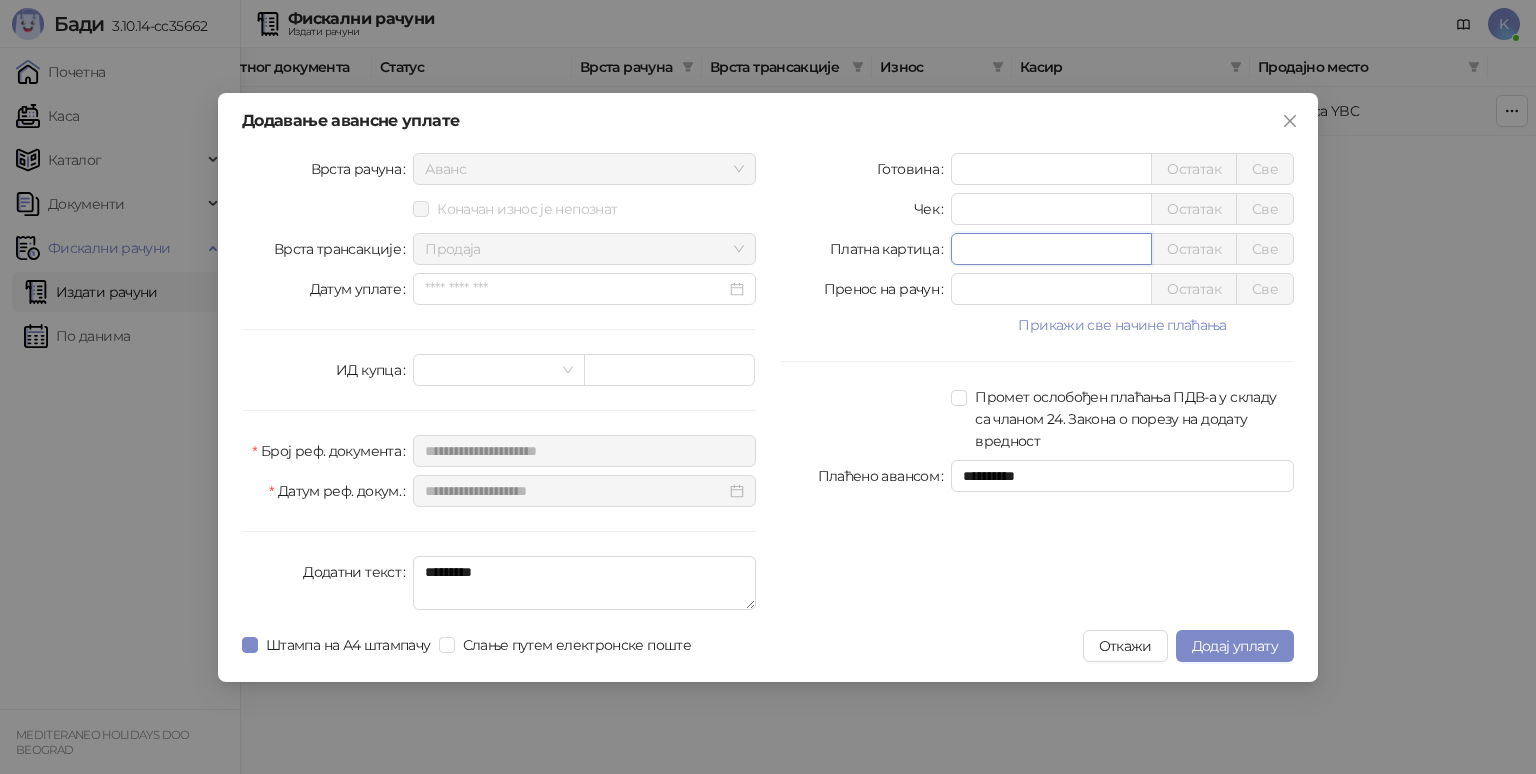 click on "*" at bounding box center [1051, 249] 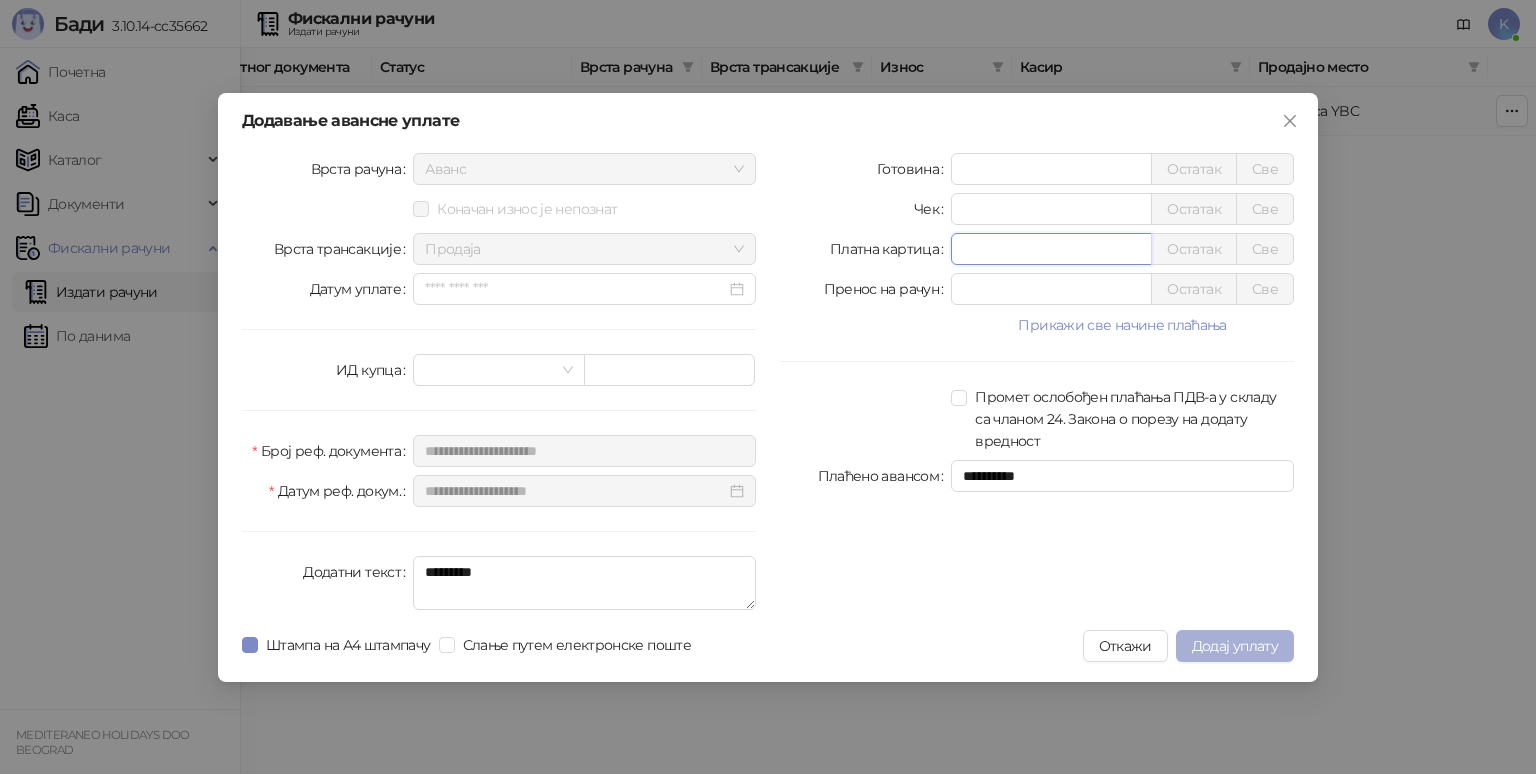 type on "*****" 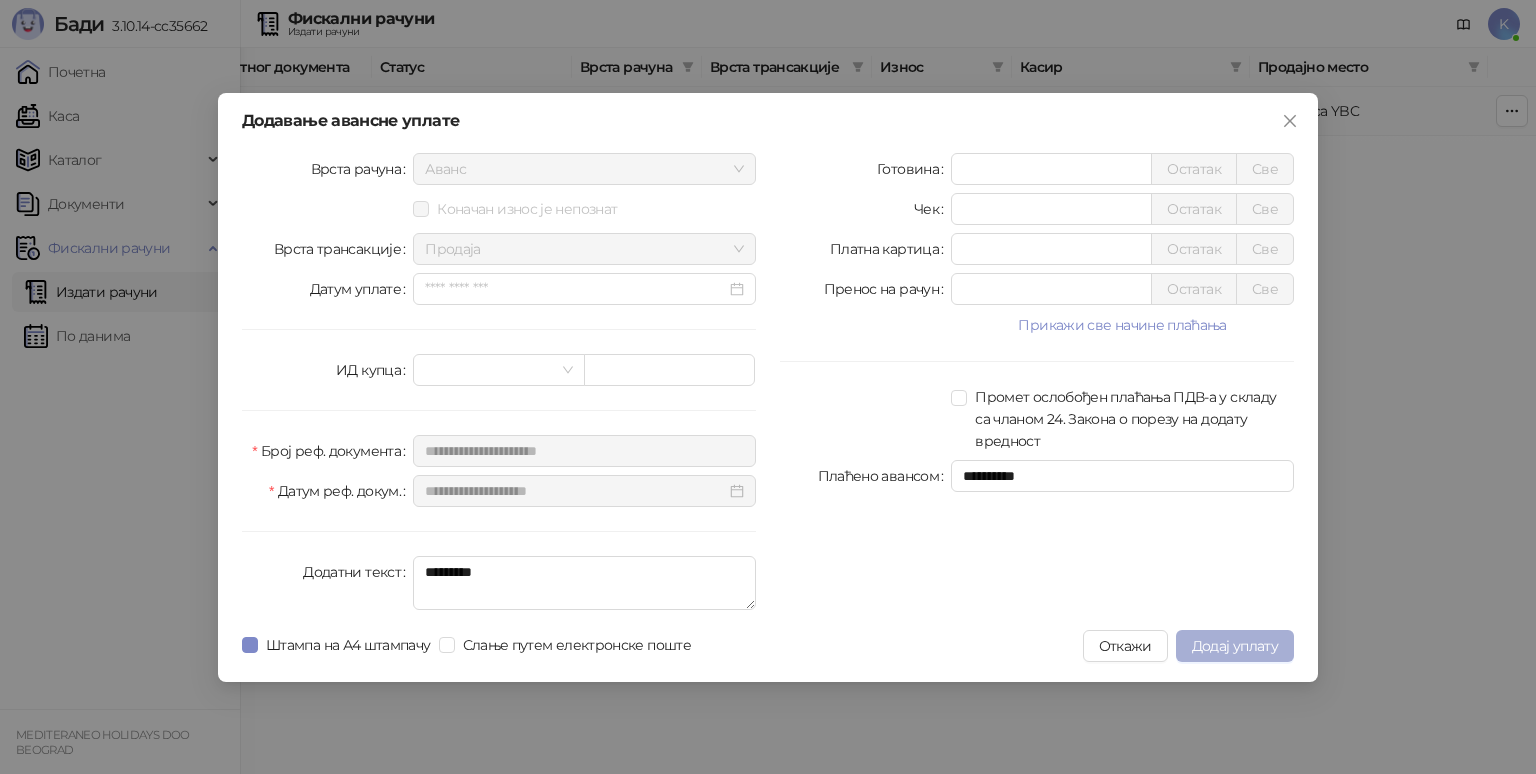 click on "Додај уплату" at bounding box center (1235, 646) 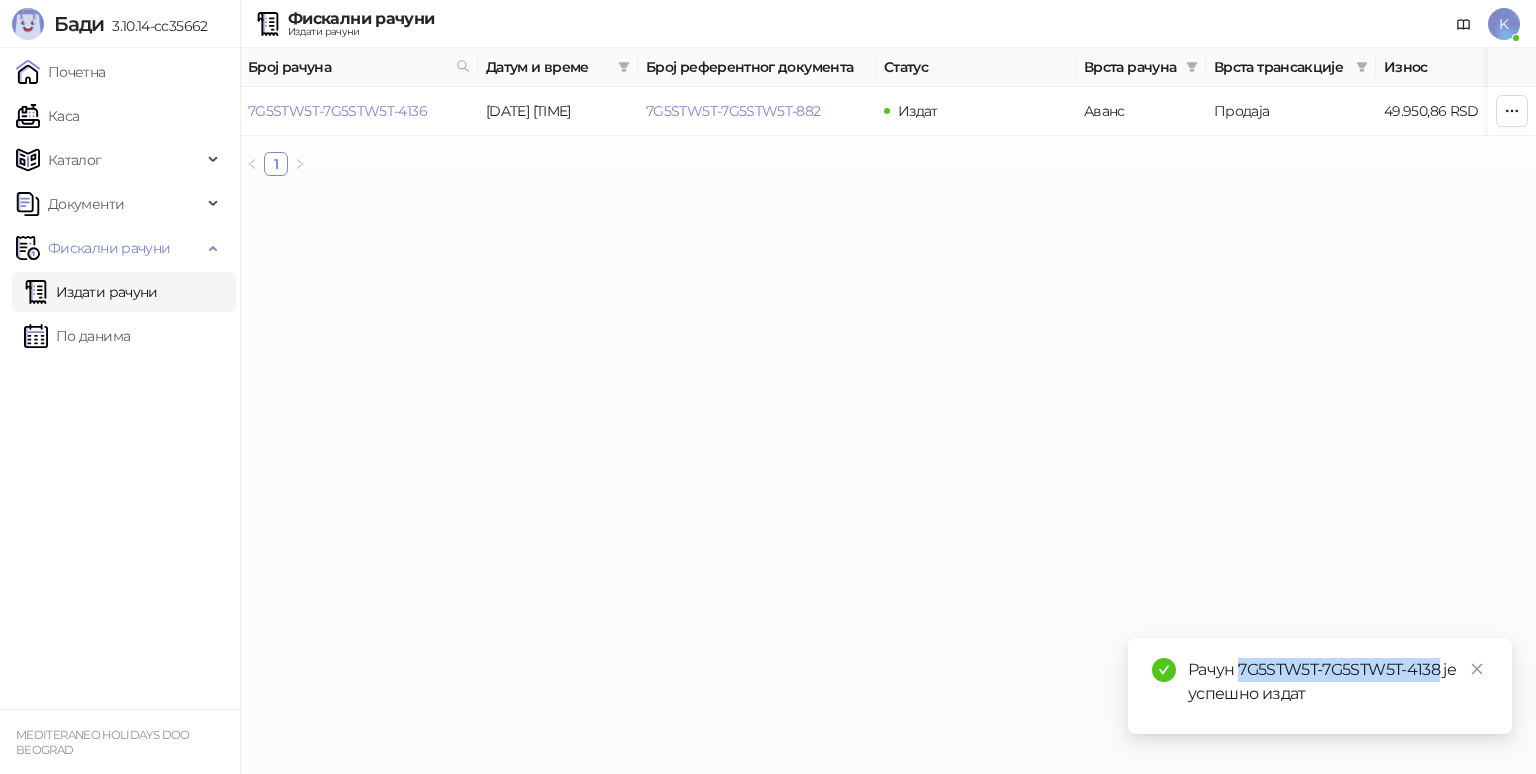 drag, startPoint x: 1238, startPoint y: 668, endPoint x: 1440, endPoint y: 668, distance: 202 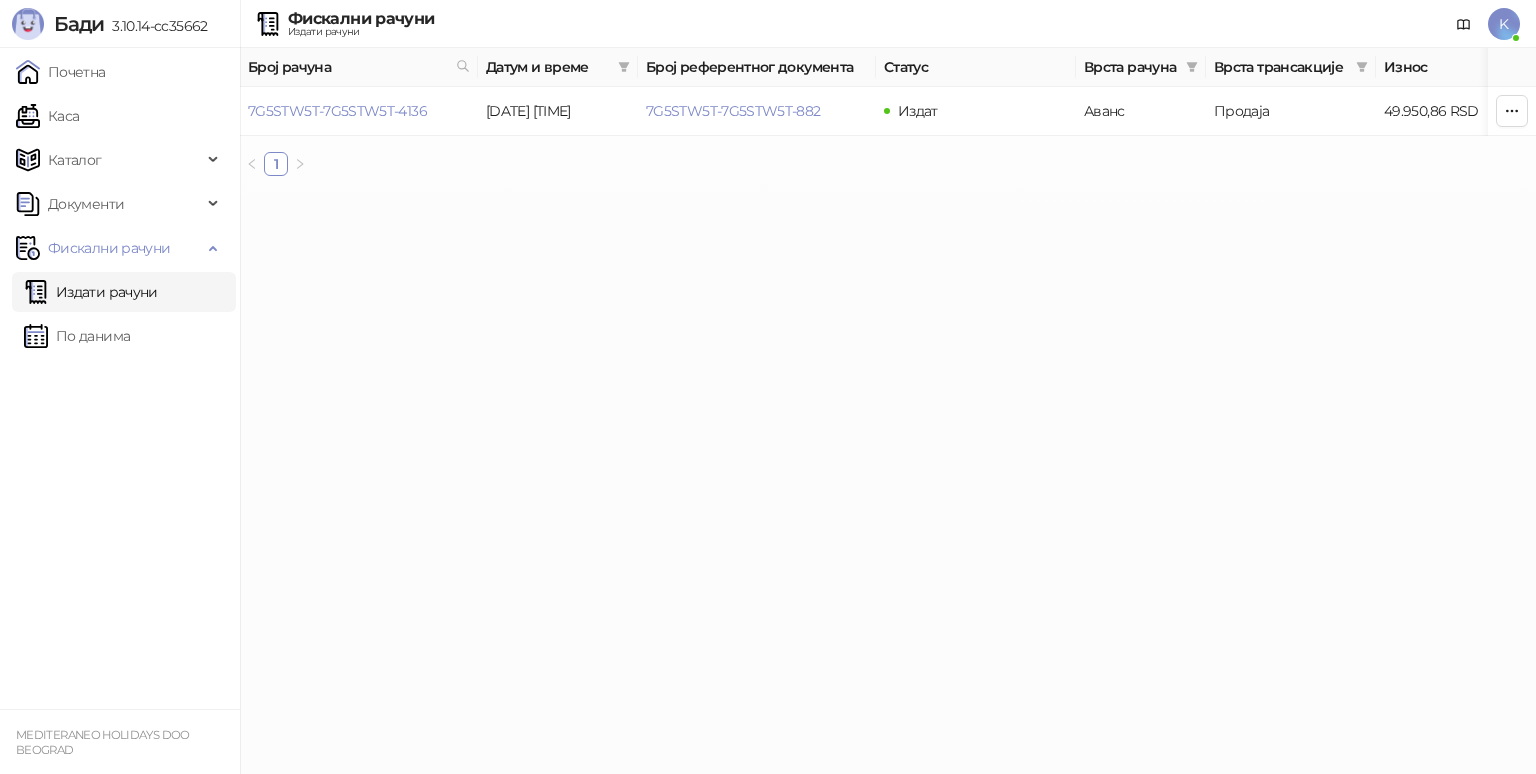 click on "Издати рачуни" at bounding box center [91, 292] 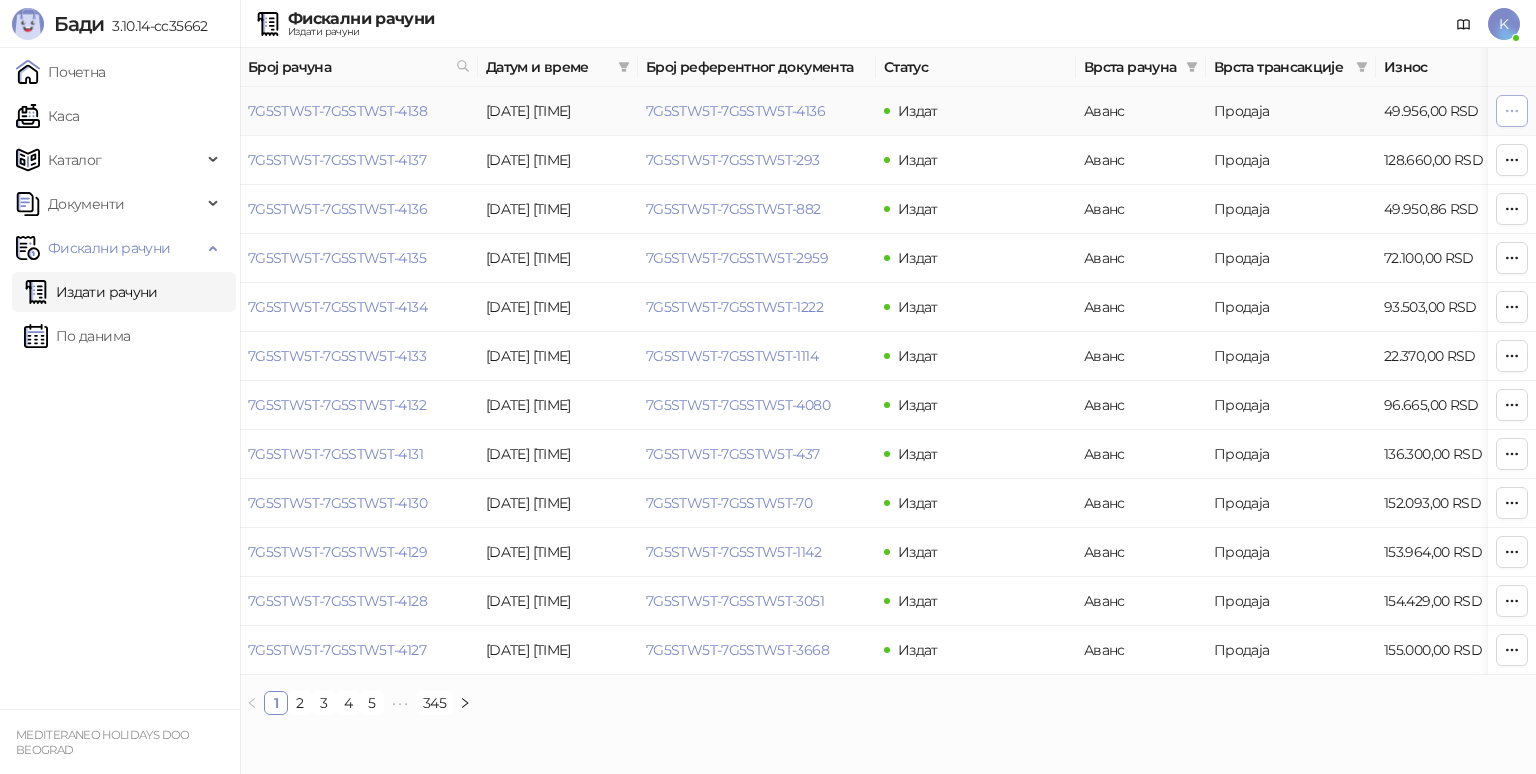 click 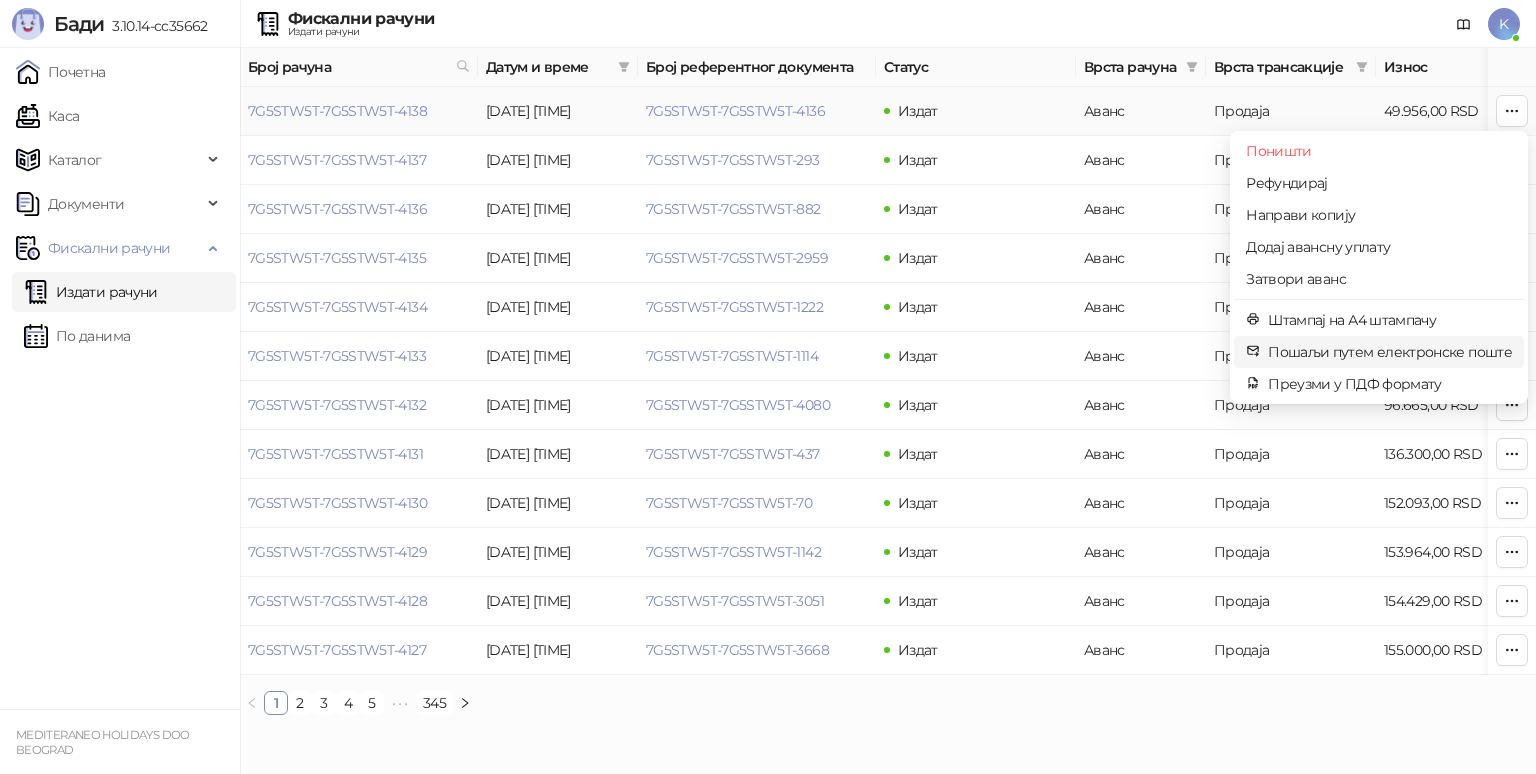 click on "Пошаљи путем електронске поште" at bounding box center (1390, 352) 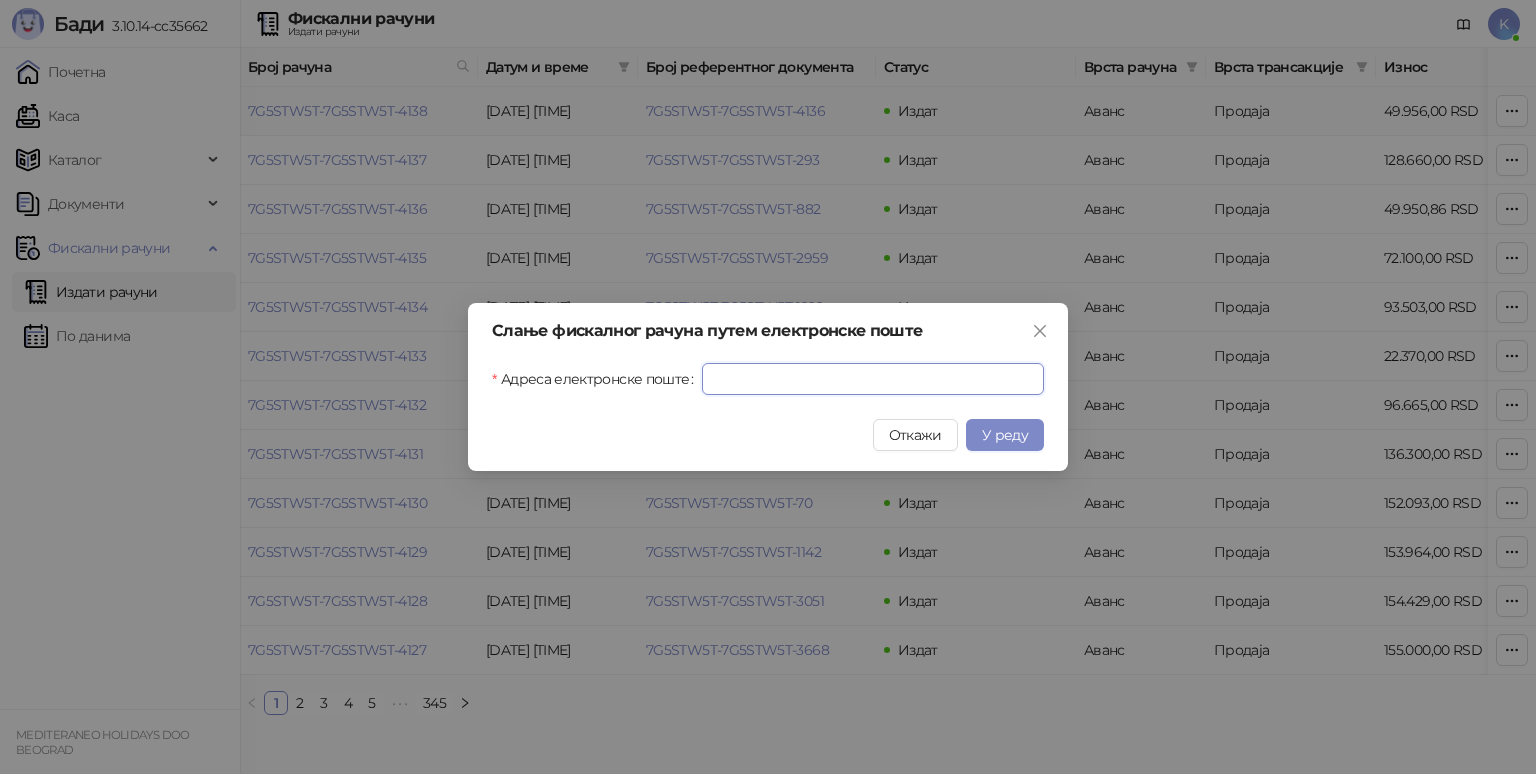 click on "Адреса електронске поште" at bounding box center (873, 379) 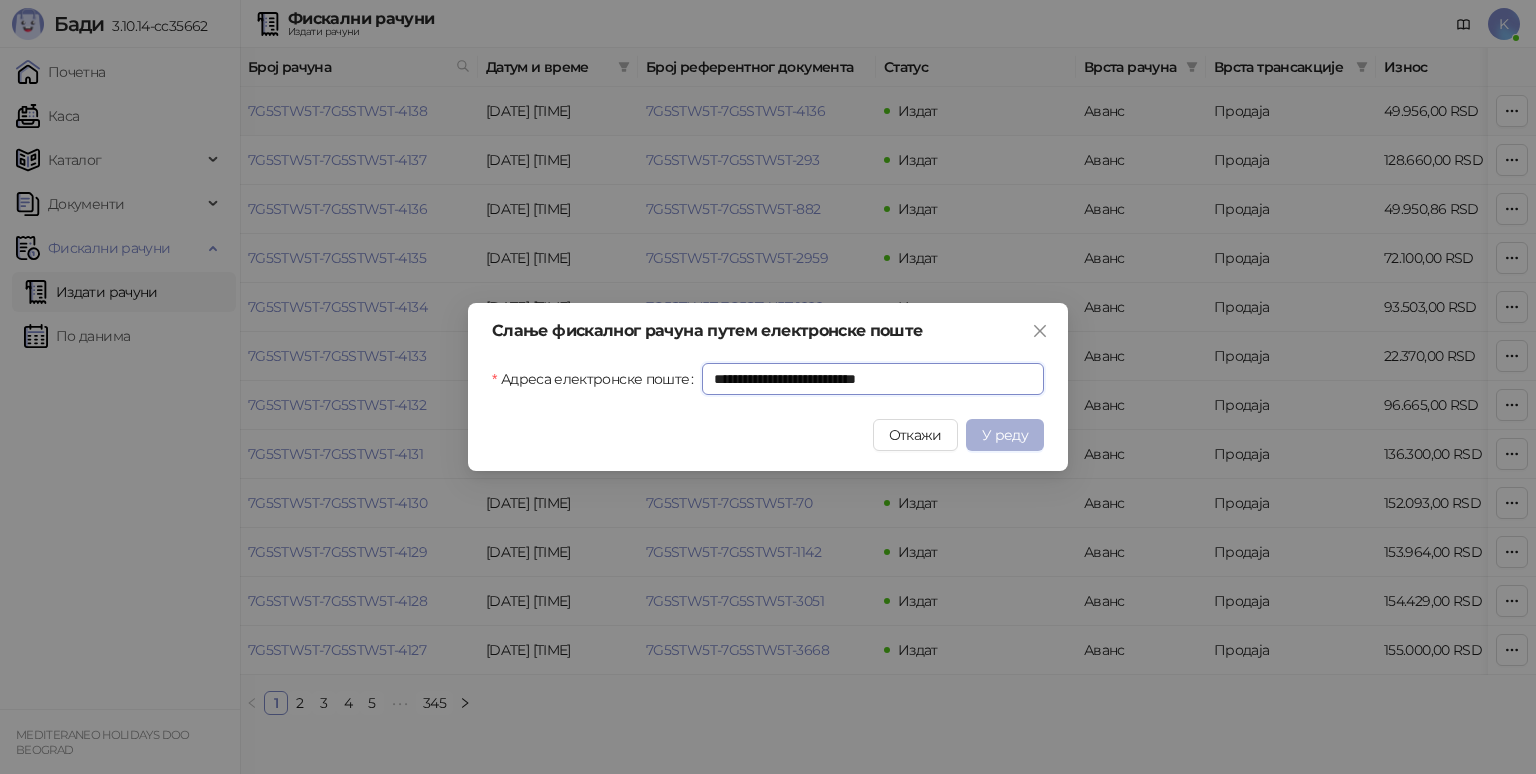type on "**********" 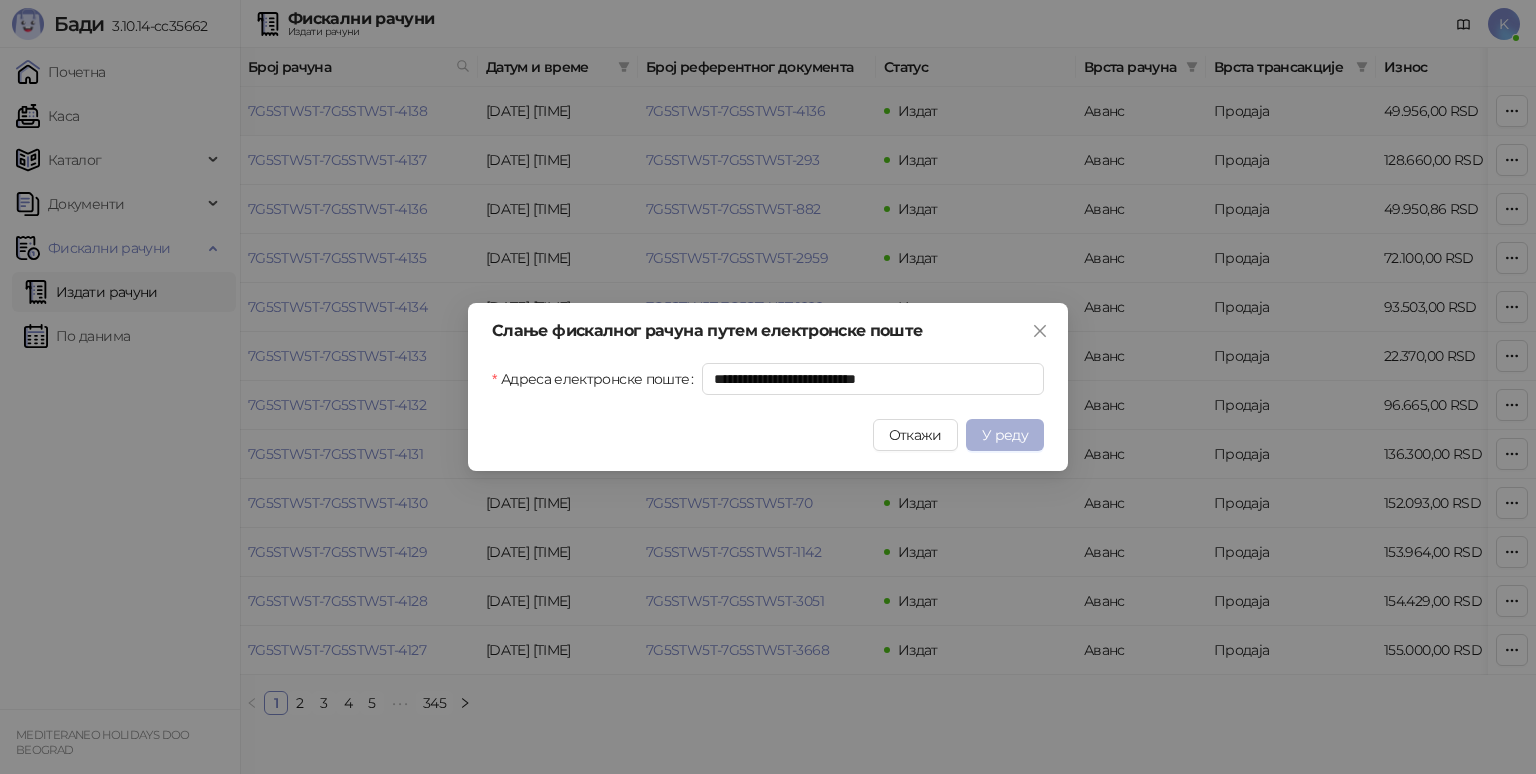 click on "У реду" at bounding box center [1005, 435] 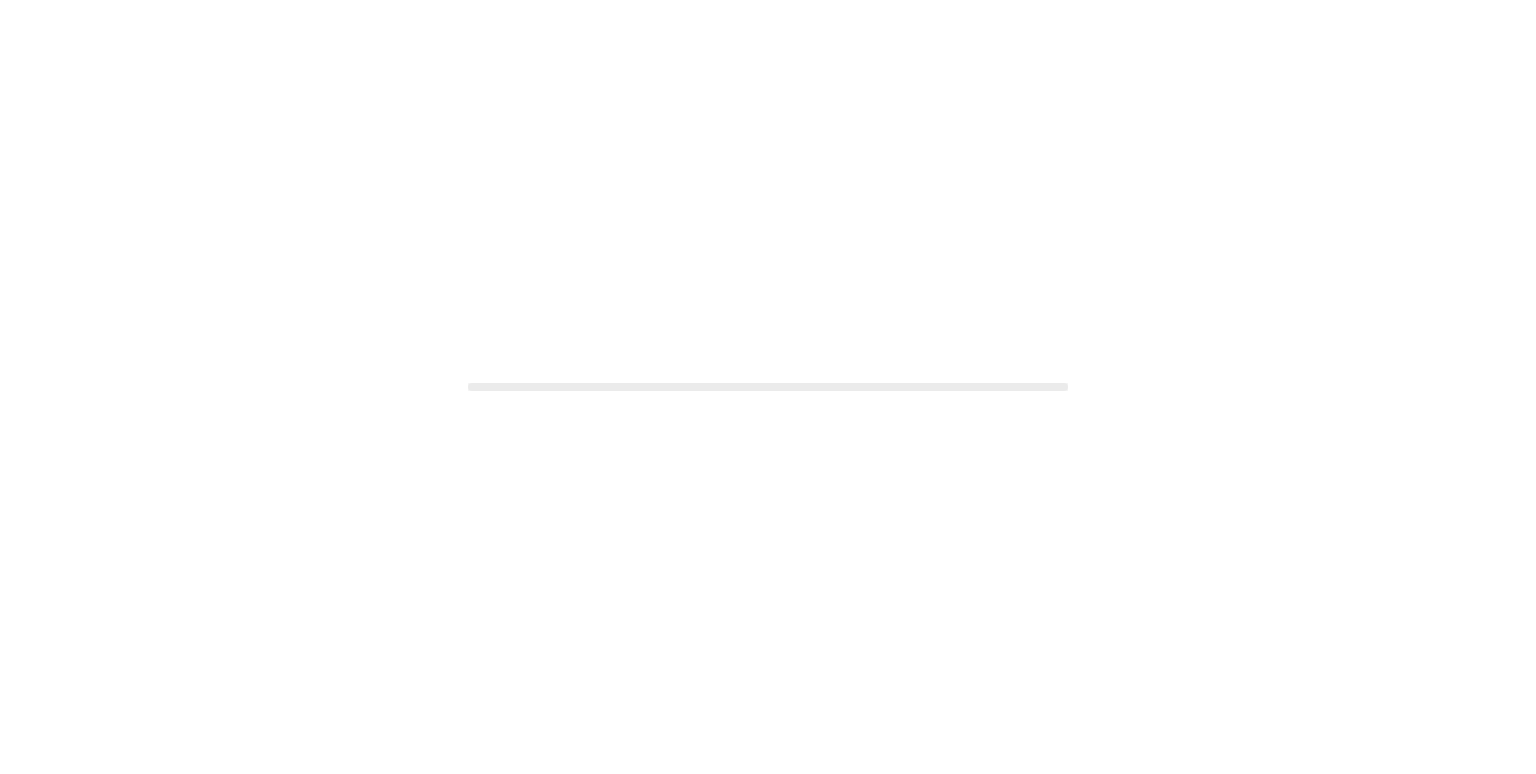 scroll, scrollTop: 0, scrollLeft: 0, axis: both 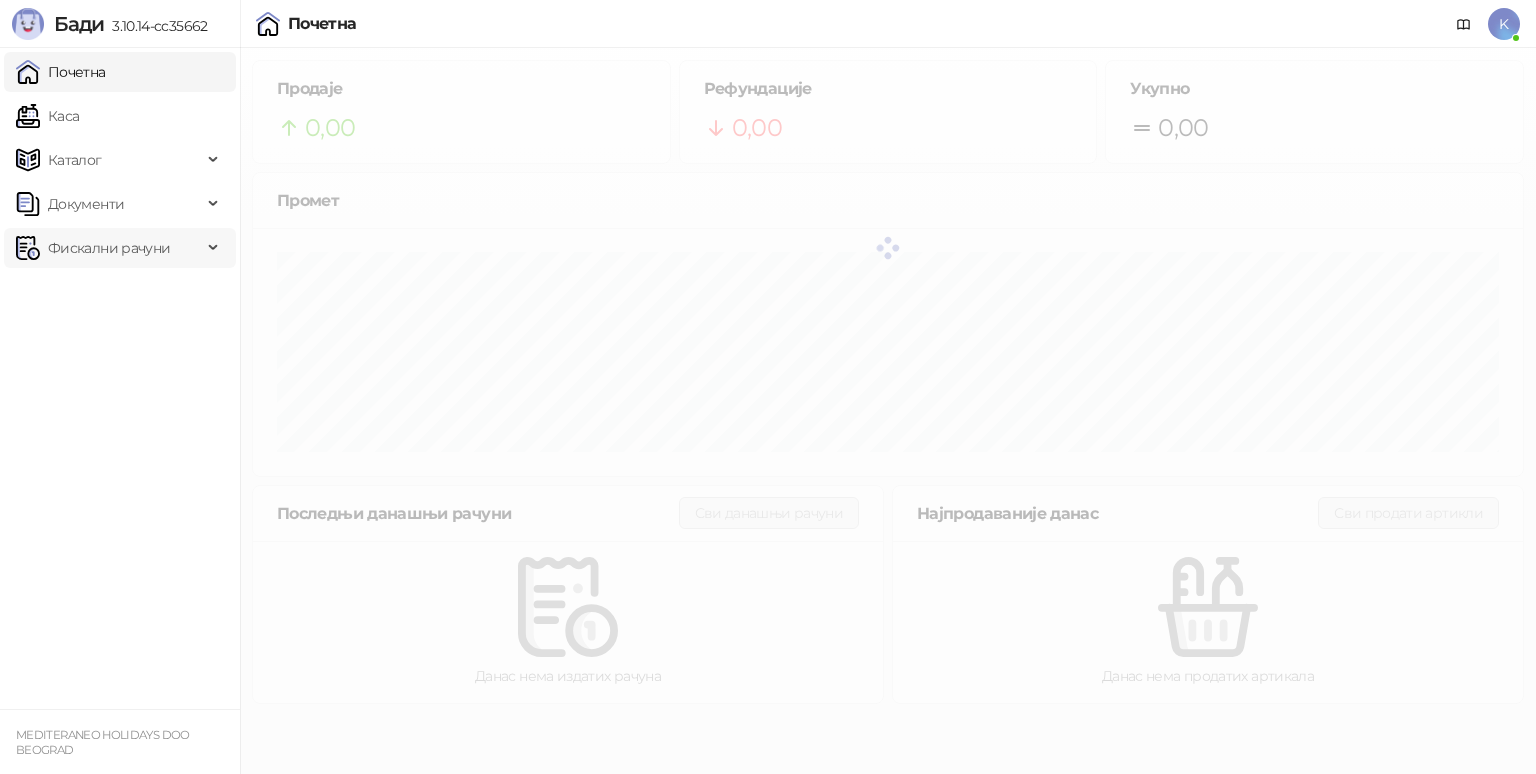 click on "Фискални рачуни" at bounding box center (109, 248) 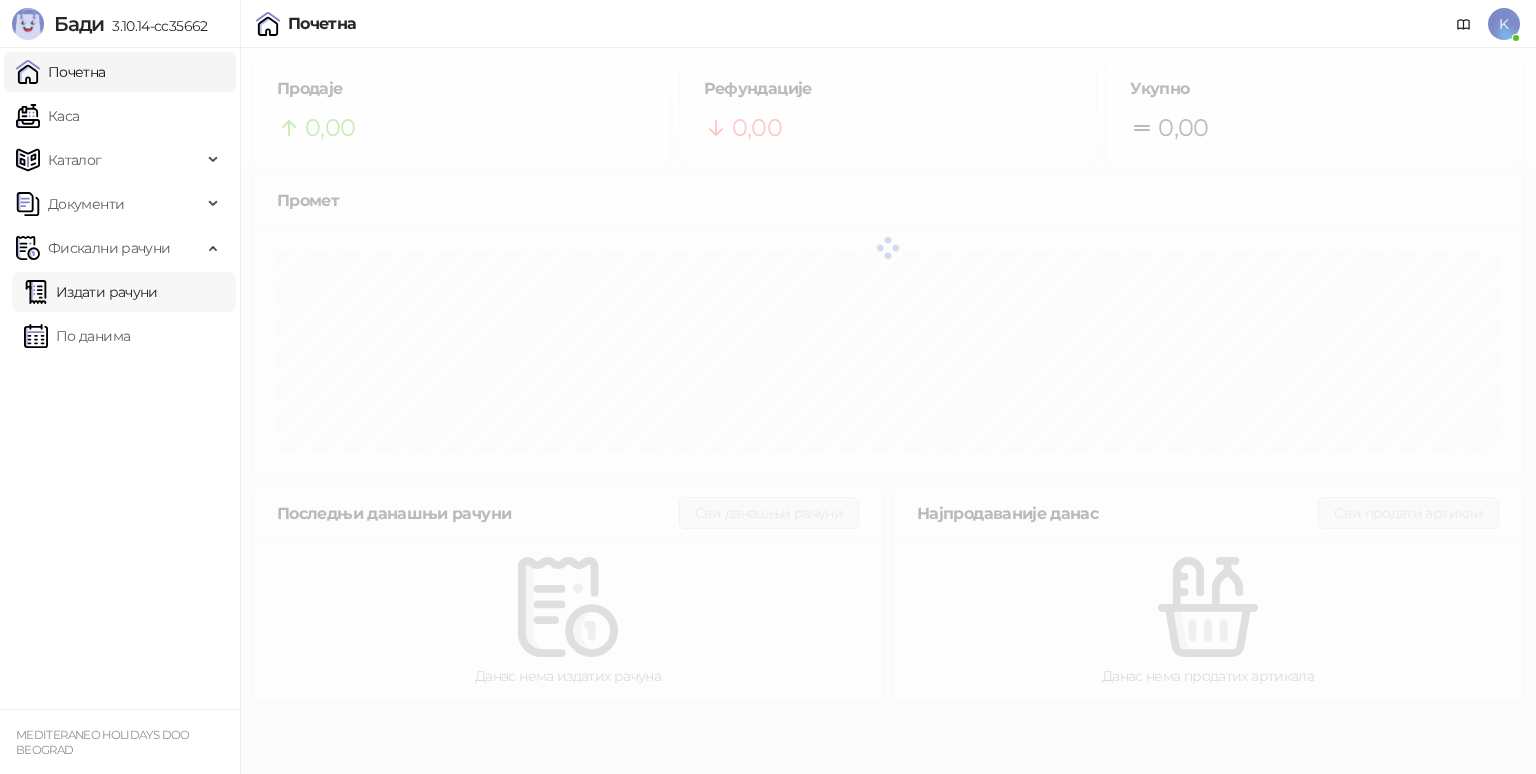 click on "Издати рачуни" at bounding box center [91, 292] 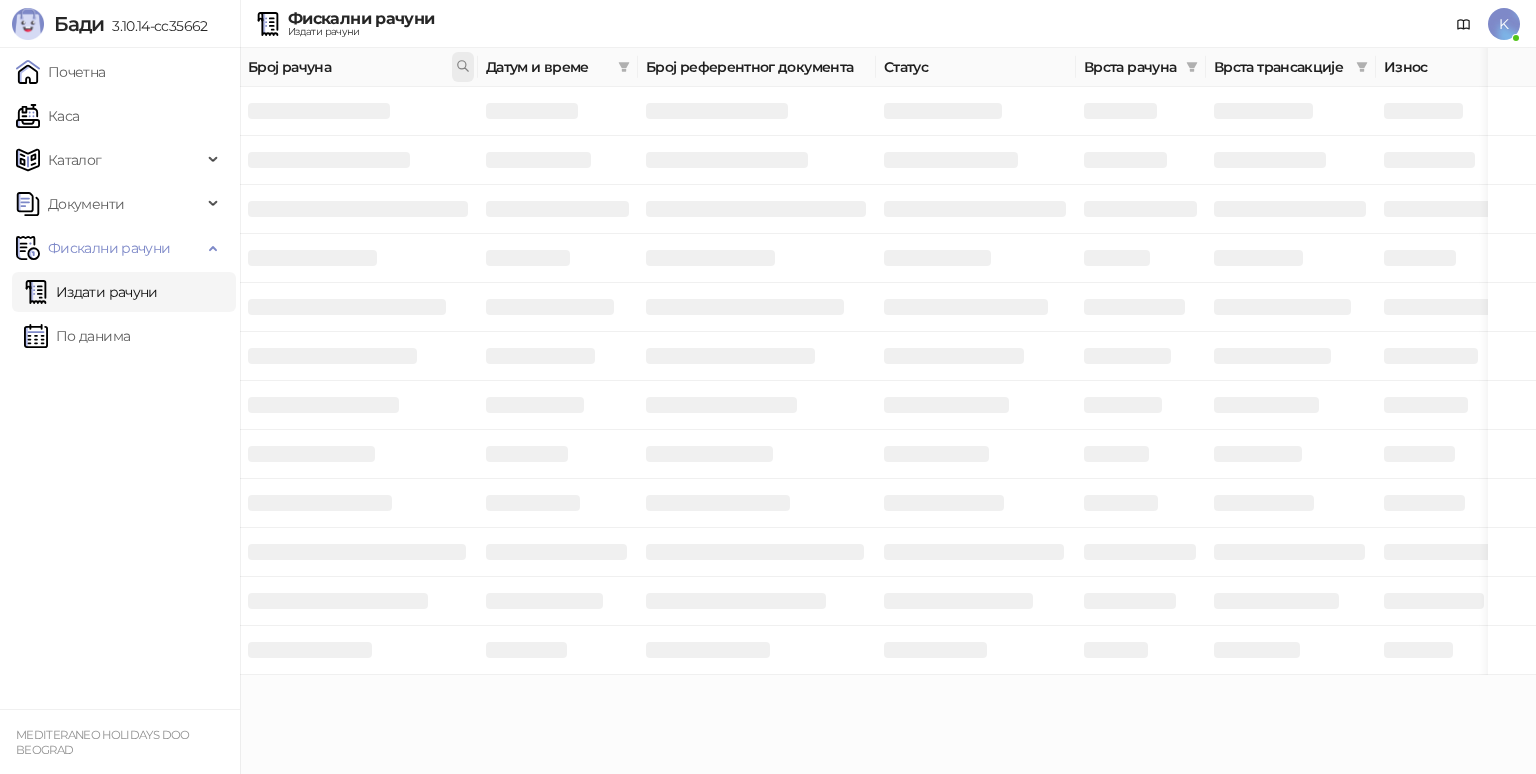 click at bounding box center [463, 67] 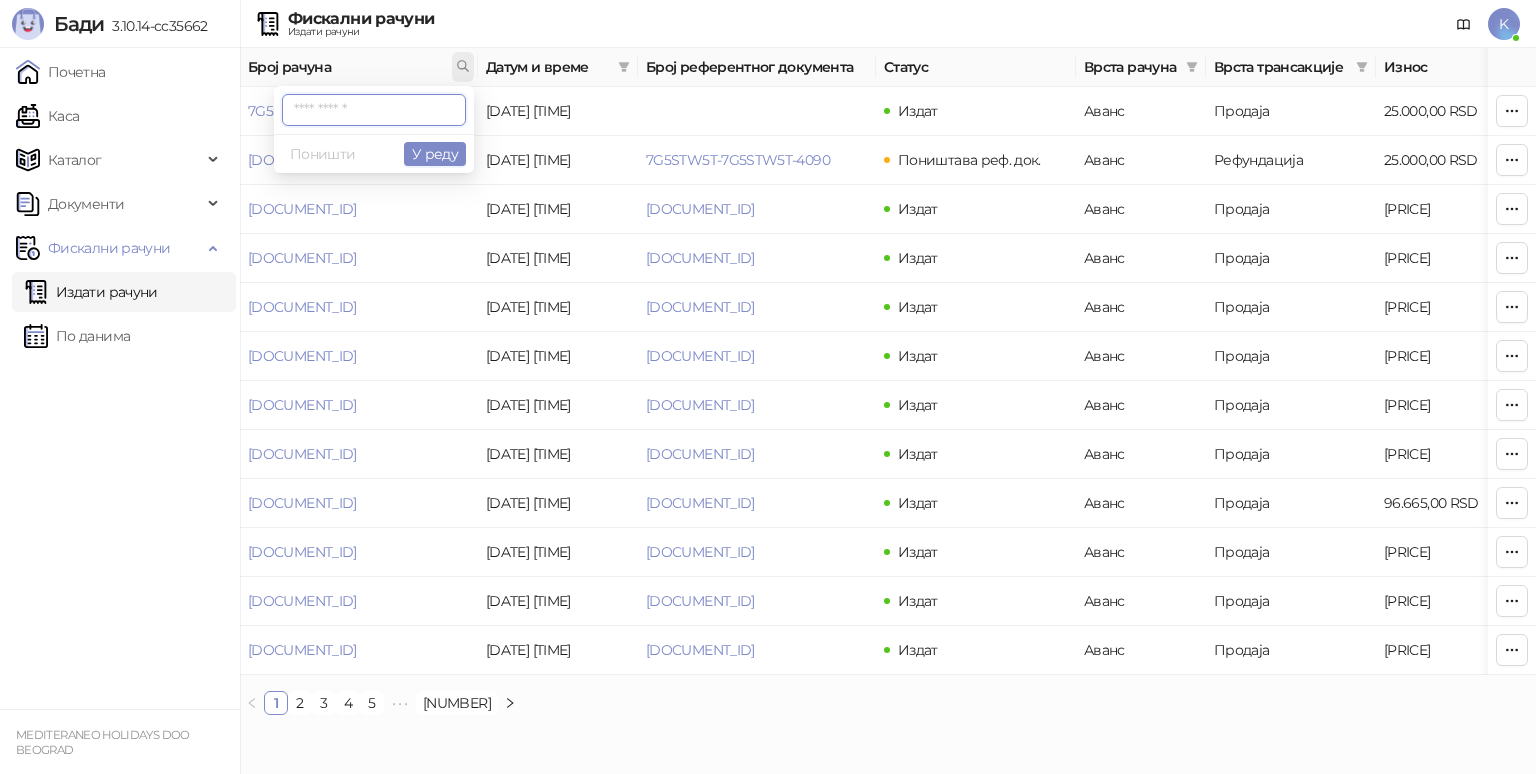 paste on "**********" 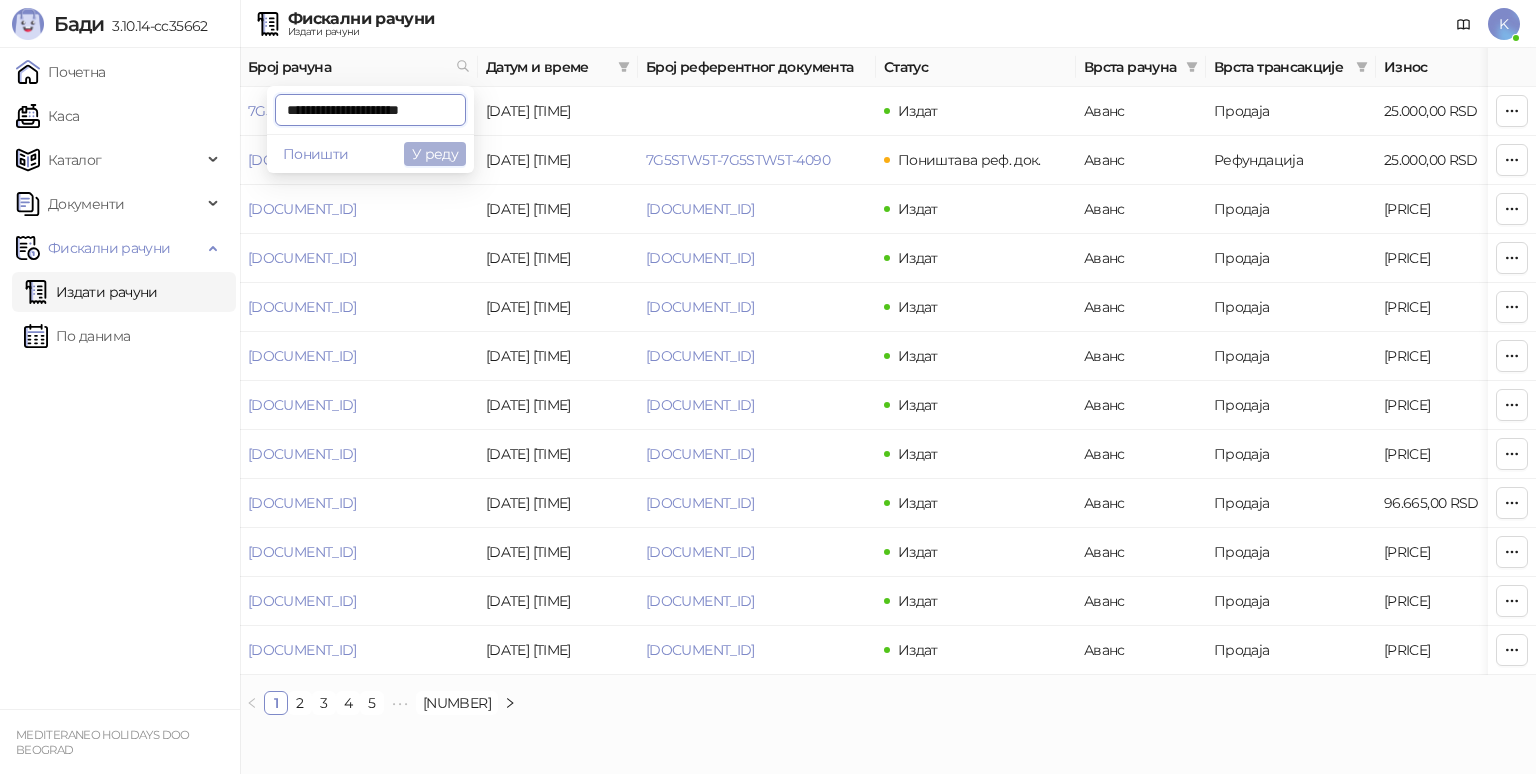 type on "**********" 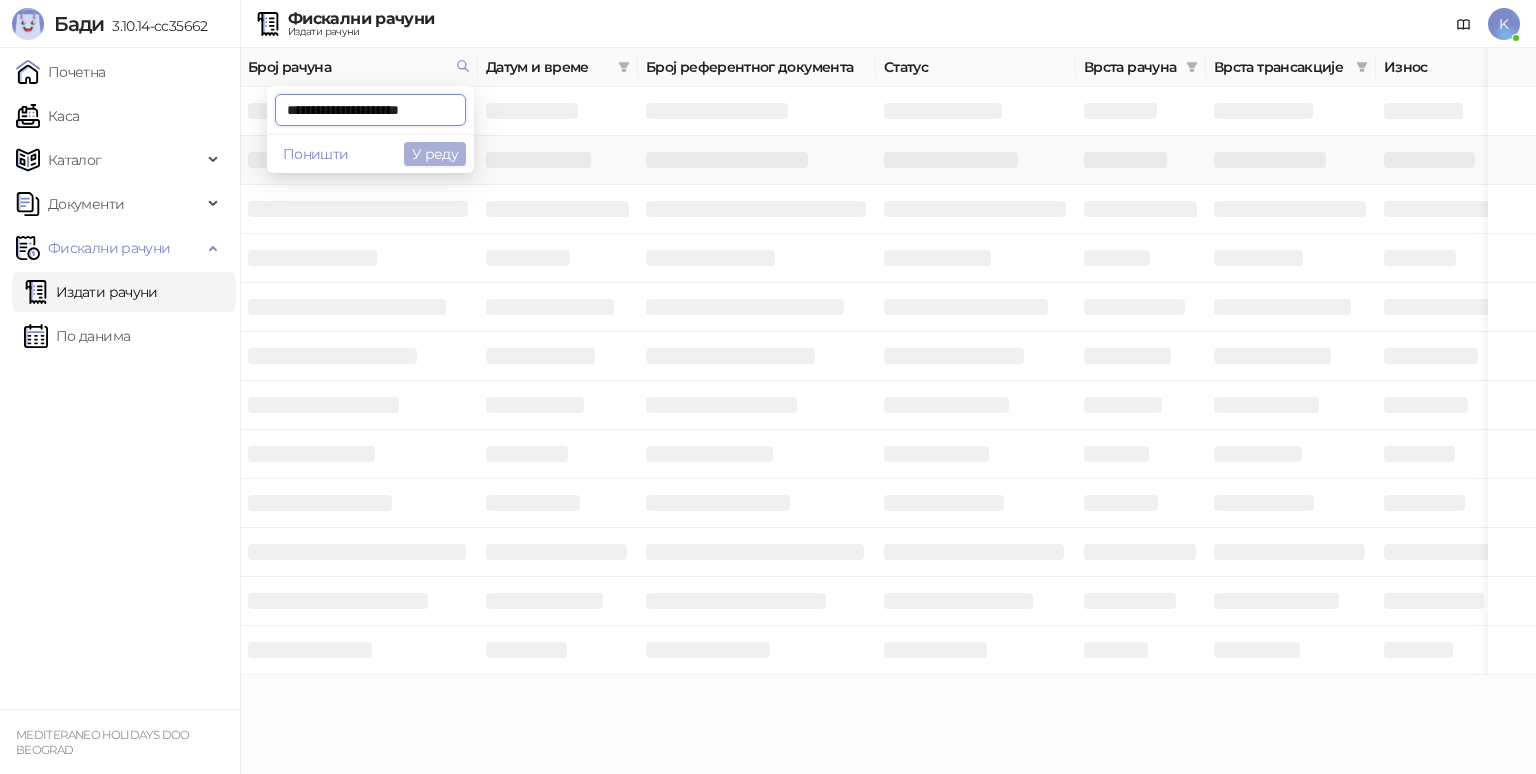 scroll, scrollTop: 0, scrollLeft: 3, axis: horizontal 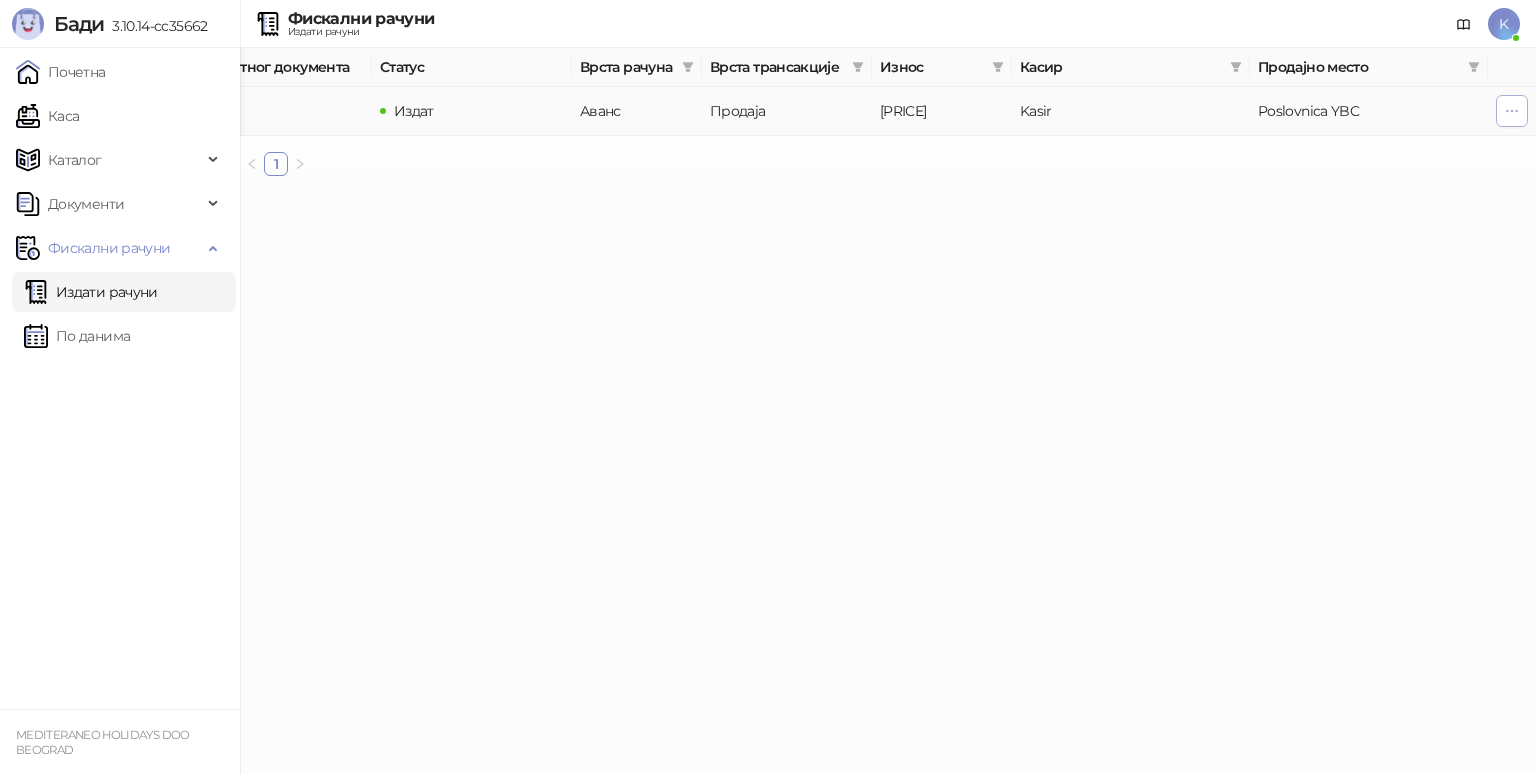 click at bounding box center (1512, 111) 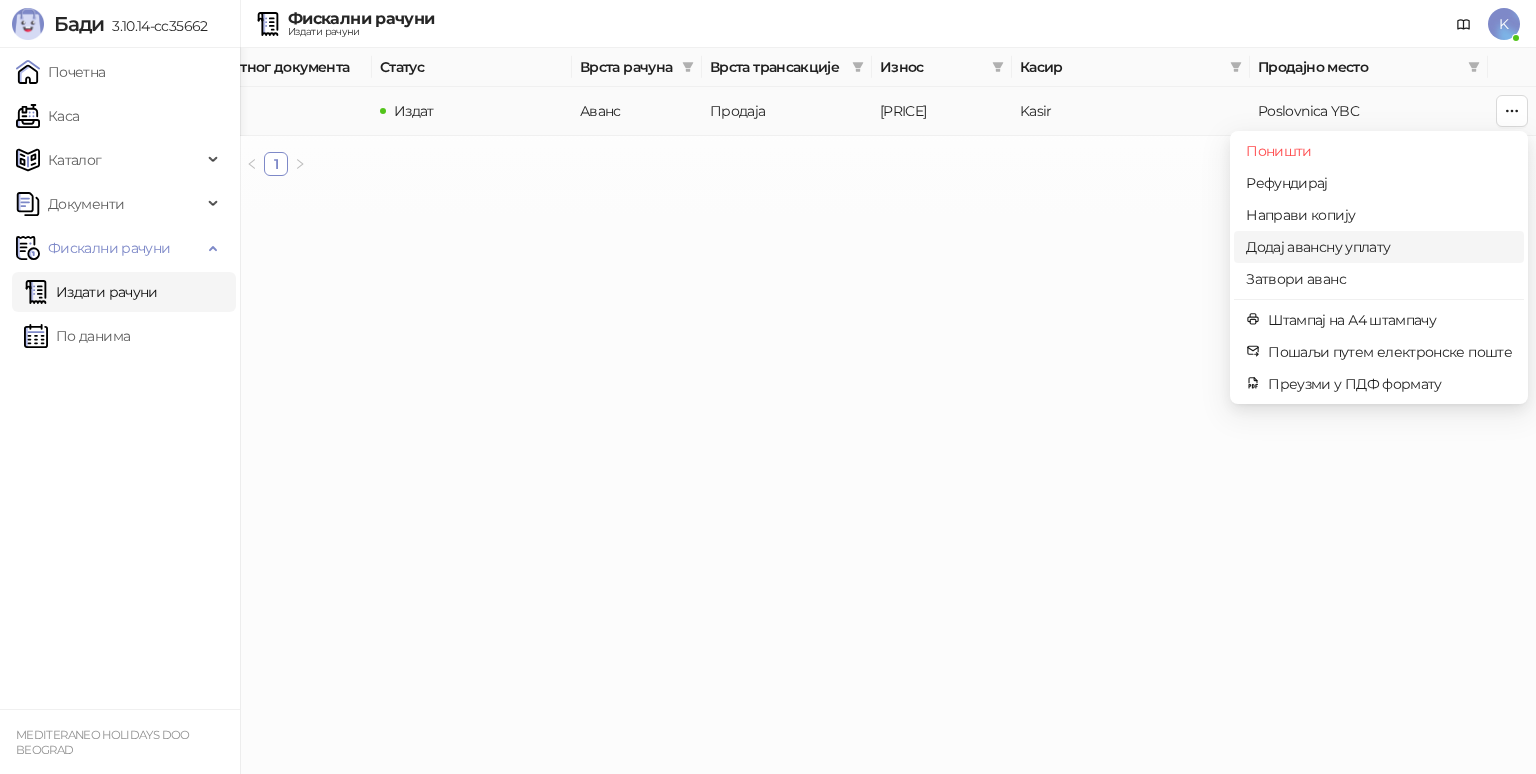 click on "Додај авансну уплату" at bounding box center [1379, 247] 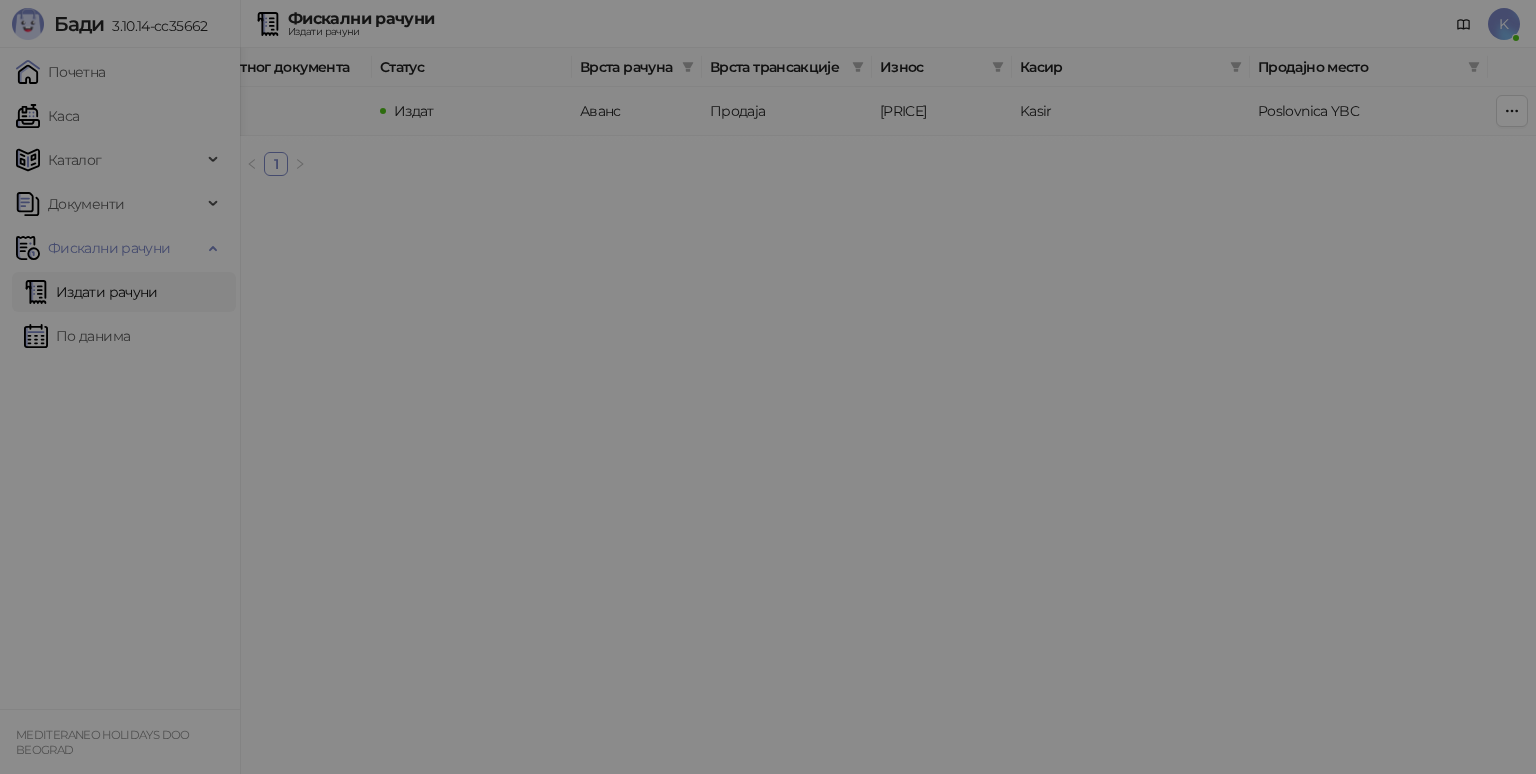 type on "**********" 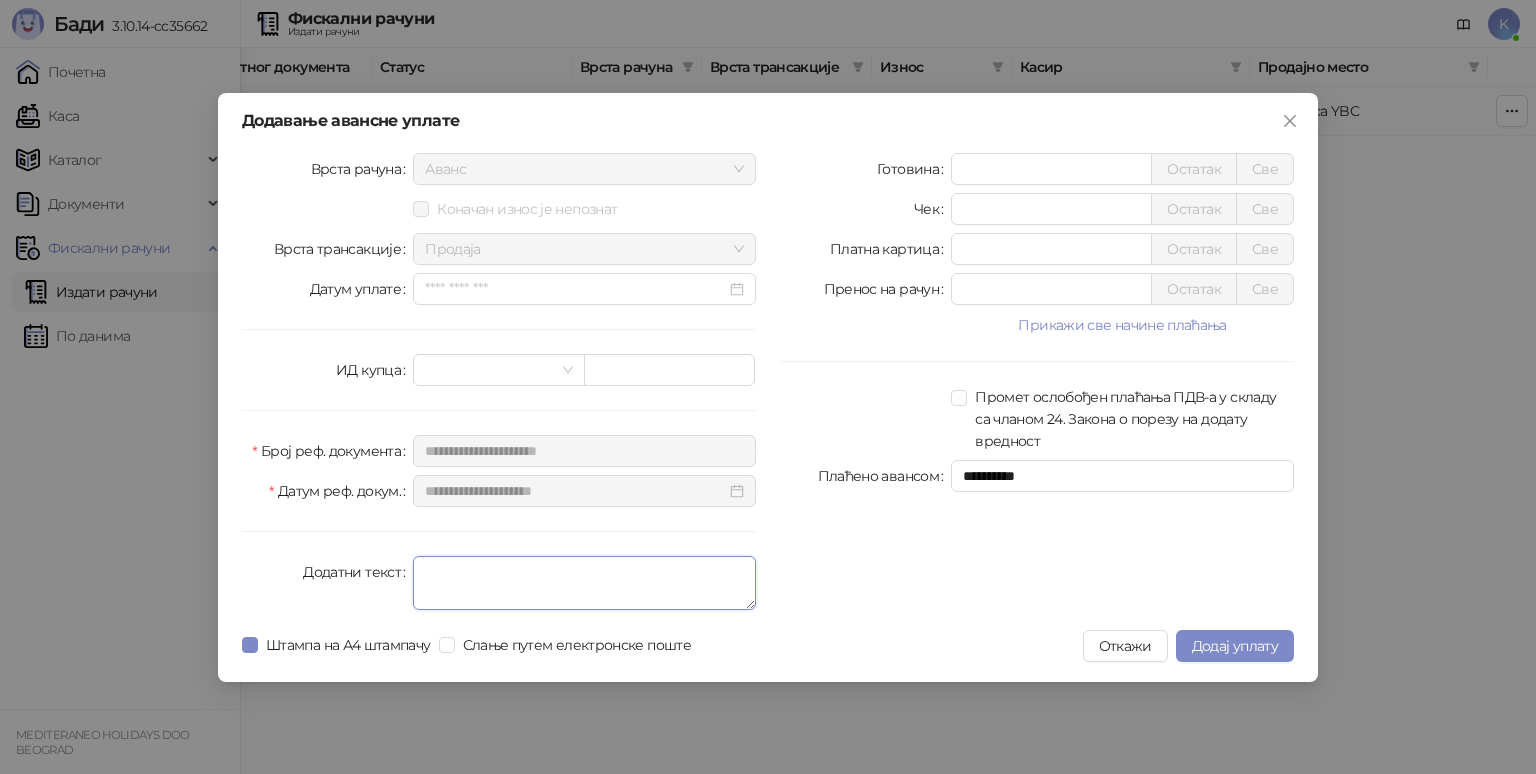 click on "Додатни текст" at bounding box center (584, 583) 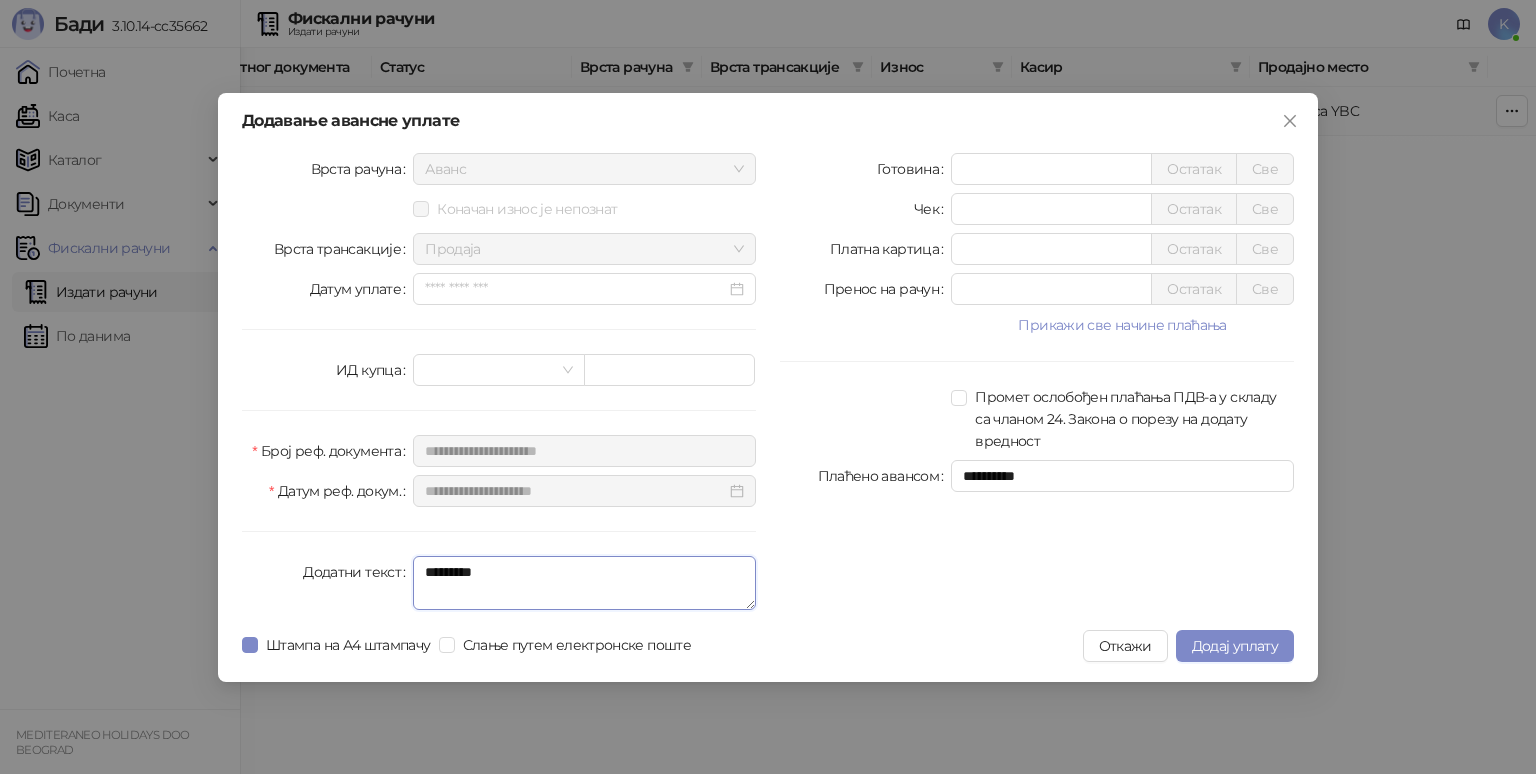 type on "*********" 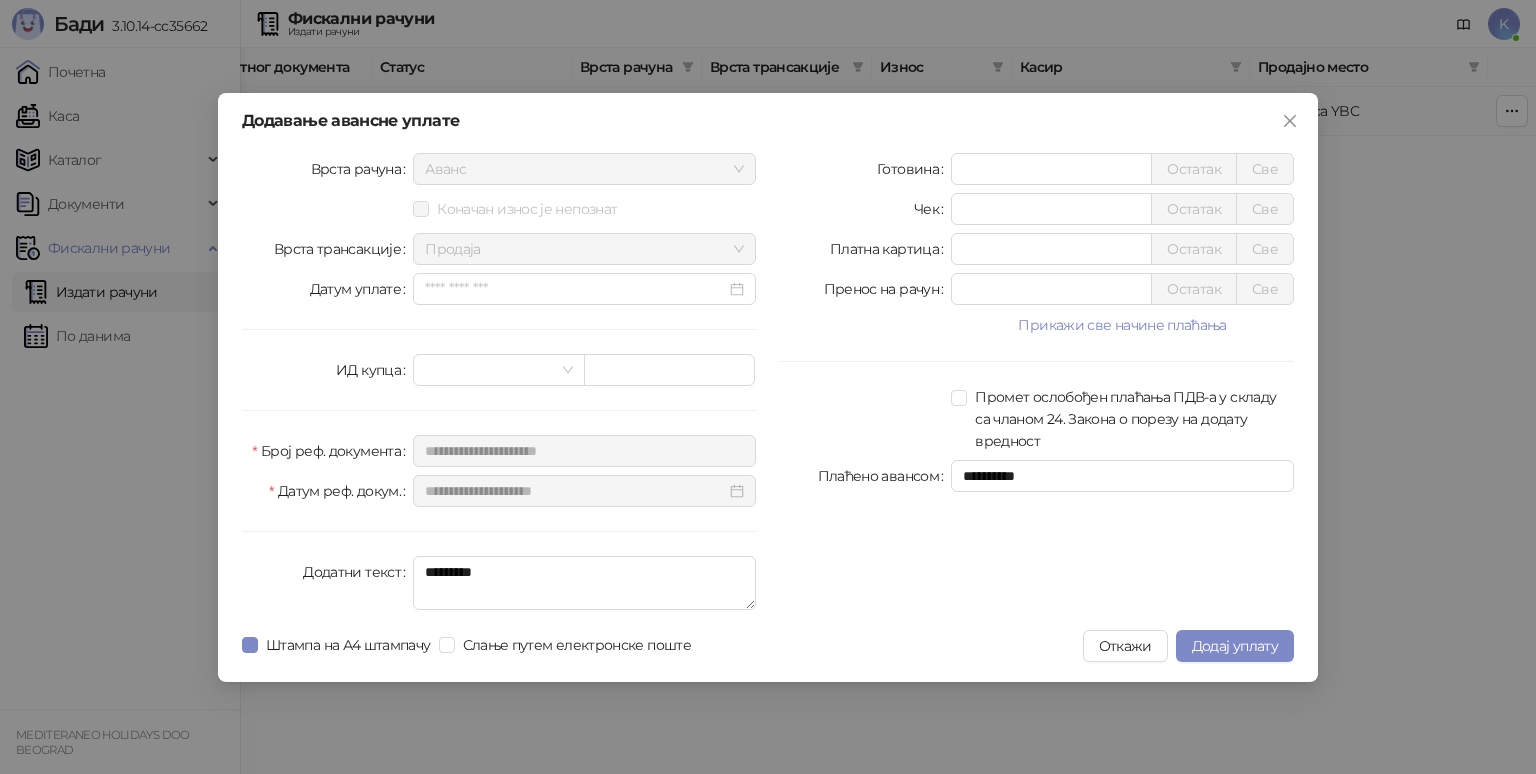 click on "**********" at bounding box center [1037, 385] 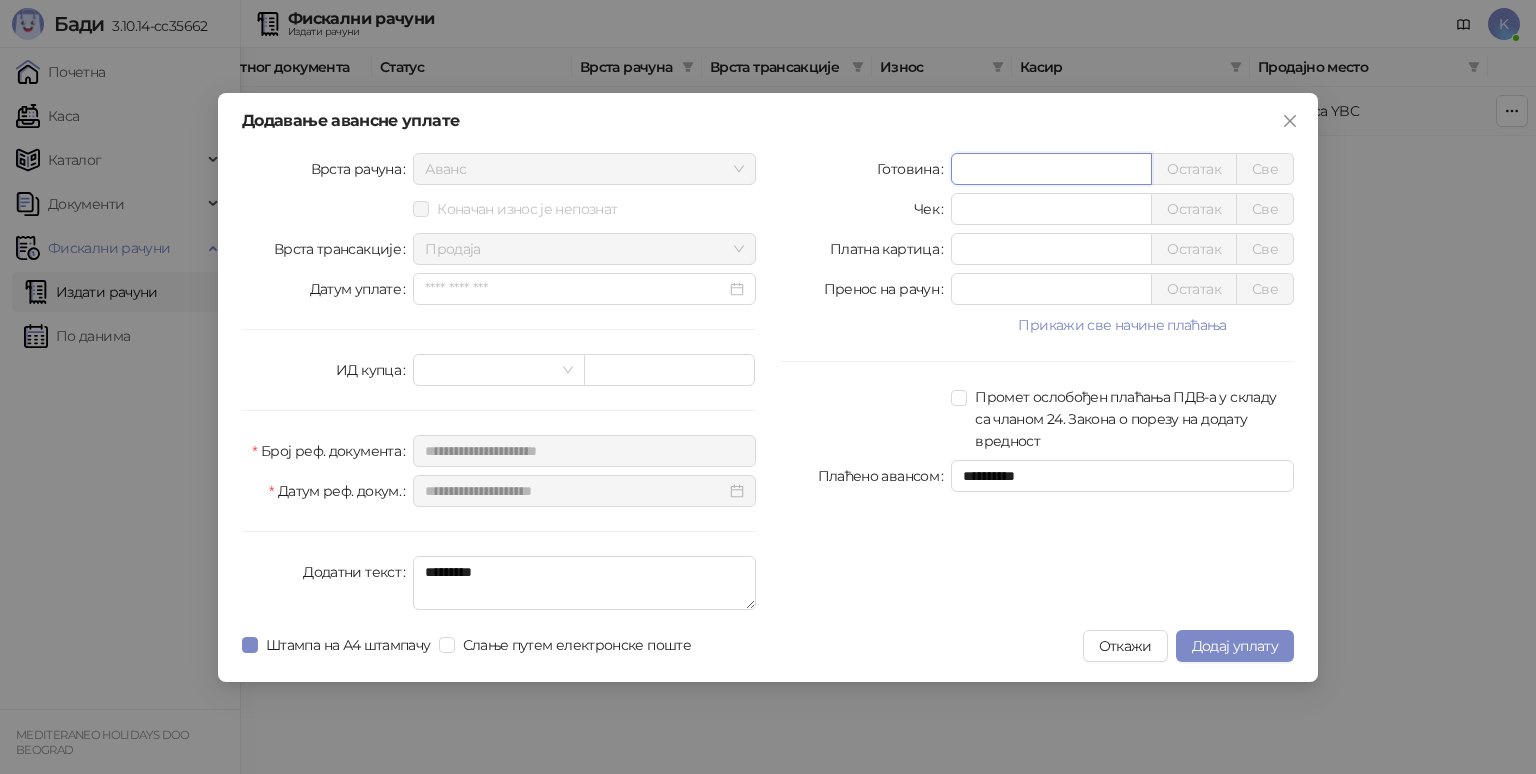 click on "*" at bounding box center (1051, 169) 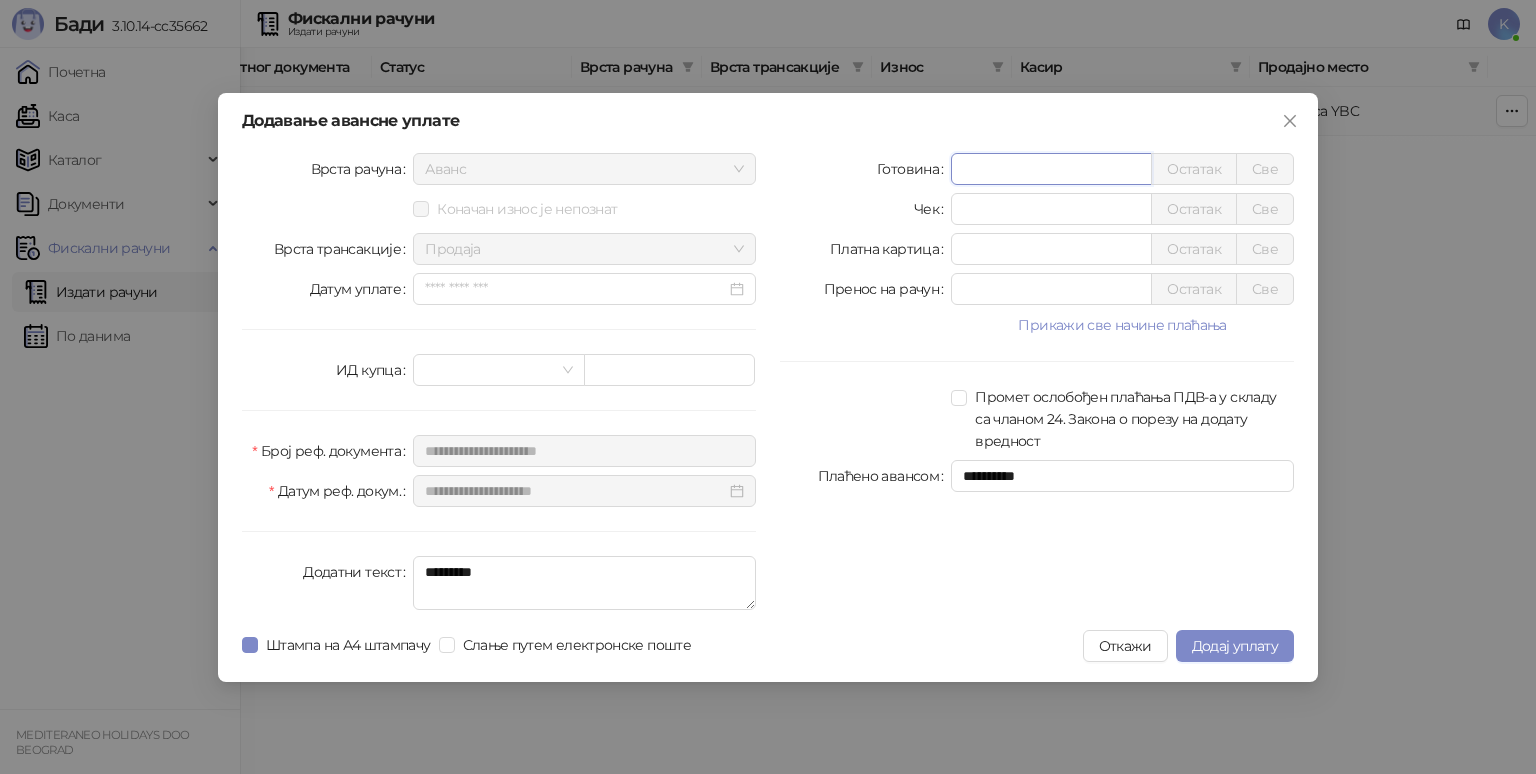 type on "******" 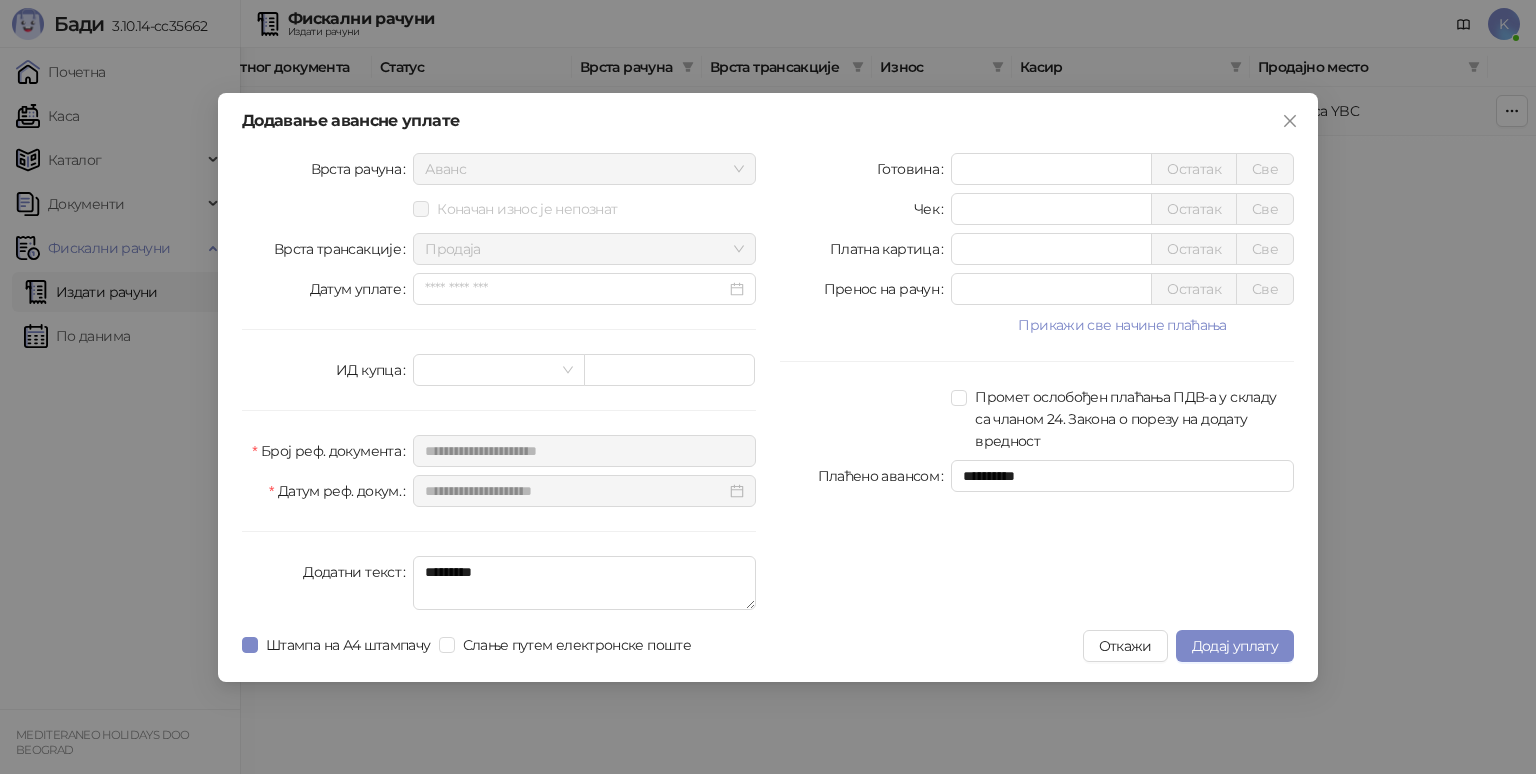 click on "Готовина [PAYMENT_METHOD] Остатак Све Чек [PAYMENT_METHOD] Остатак Све Платна картица [PAYMENT_METHOD] Остатак Све Пренос на рачун [PAYMENT_METHOD] Остатак Све Прикажи све начине плаћања Ваучер [PAYMENT_METHOD] Остатак Све Инстант плаћање [PAYMENT_METHOD] Остатак Све Друго безготовинско [PAYMENT_METHOD] Остатак Све   Промет ослобођен плаћања ПДВ-а у складу са чланом 24. Закона о порезу на додату вредност Плаћено авансом [PAYMENT_STATUS]" at bounding box center (1037, 385) 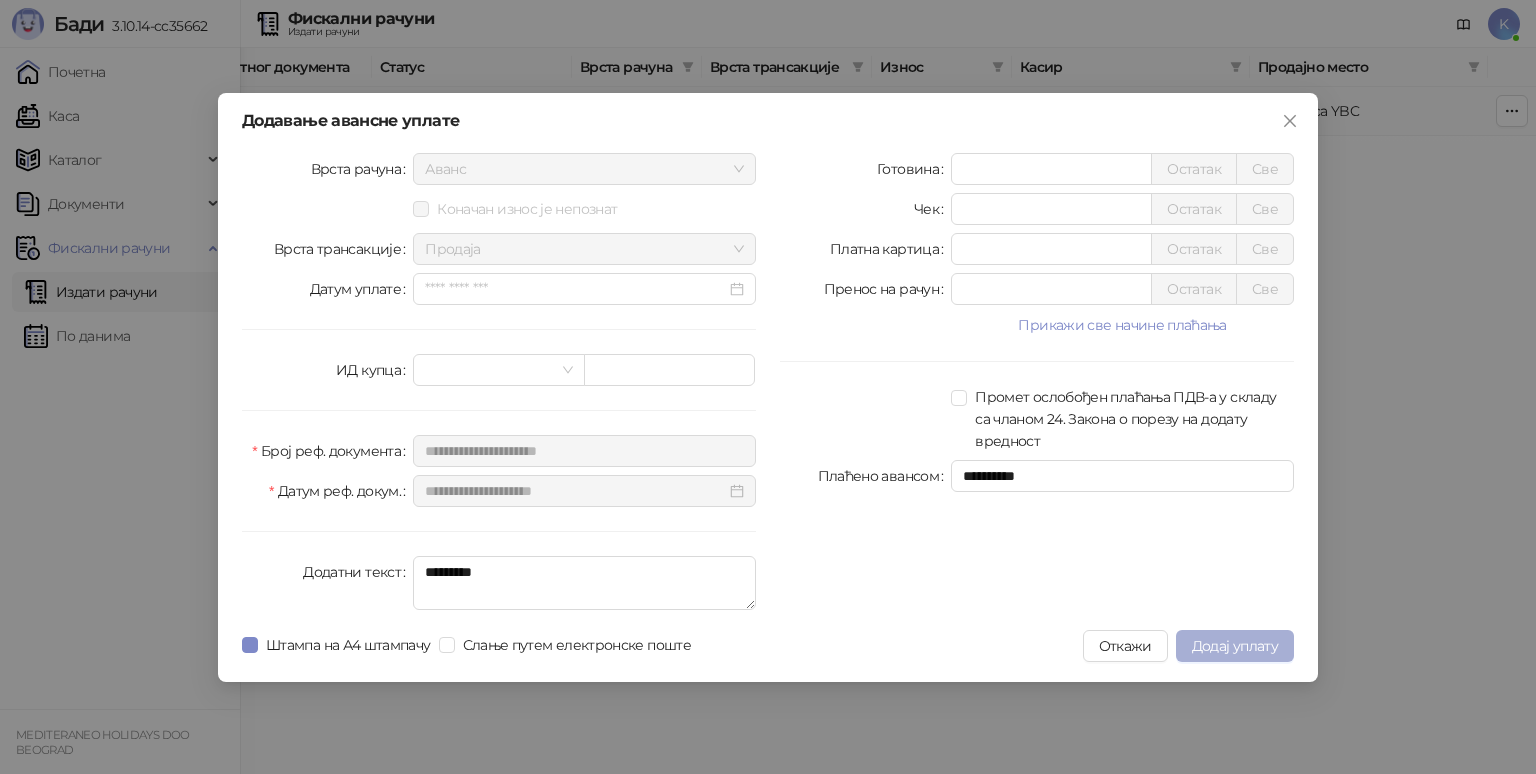 click on "Додај уплату" at bounding box center [1235, 646] 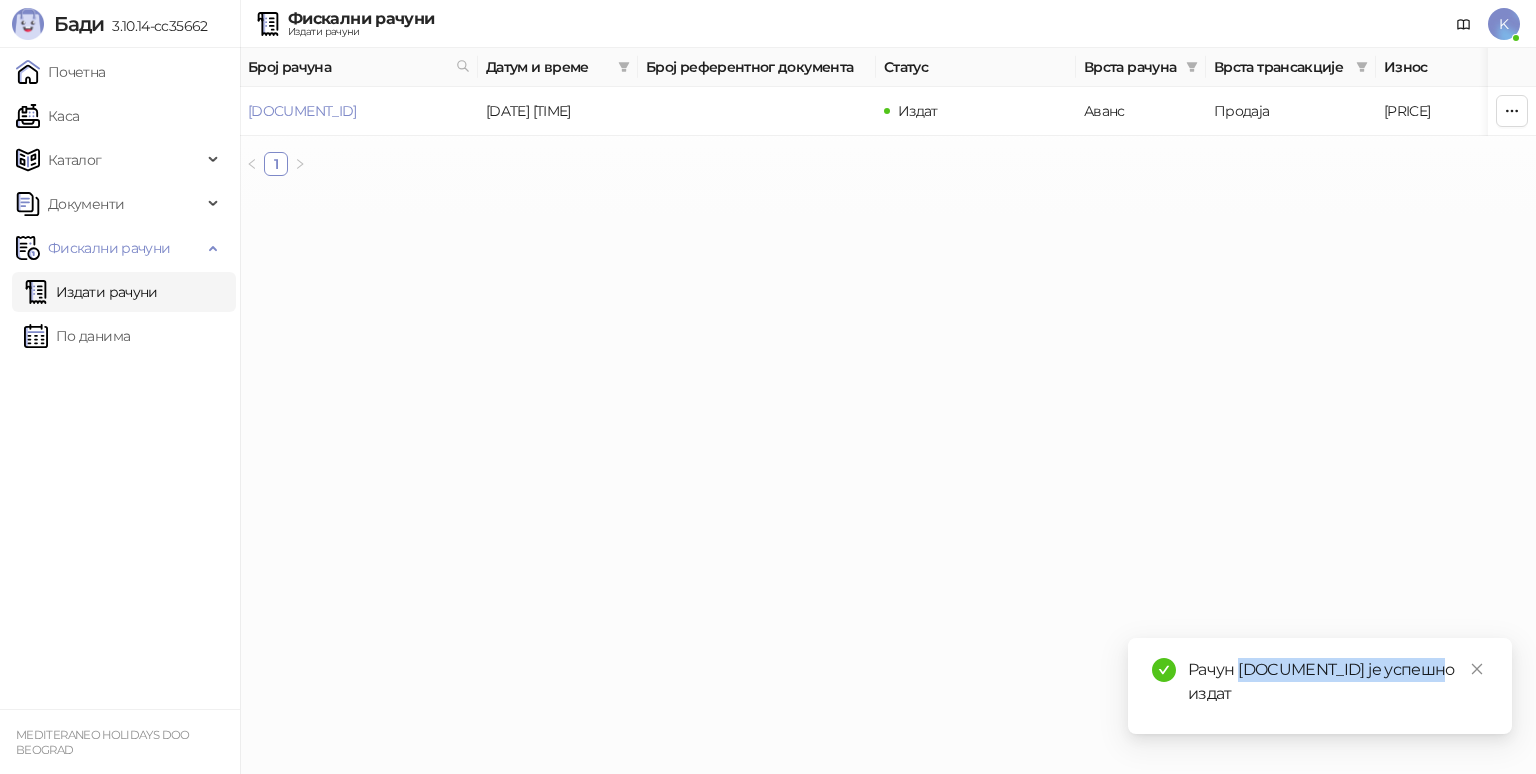 drag, startPoint x: 1322, startPoint y: 676, endPoint x: 1442, endPoint y: 676, distance: 120 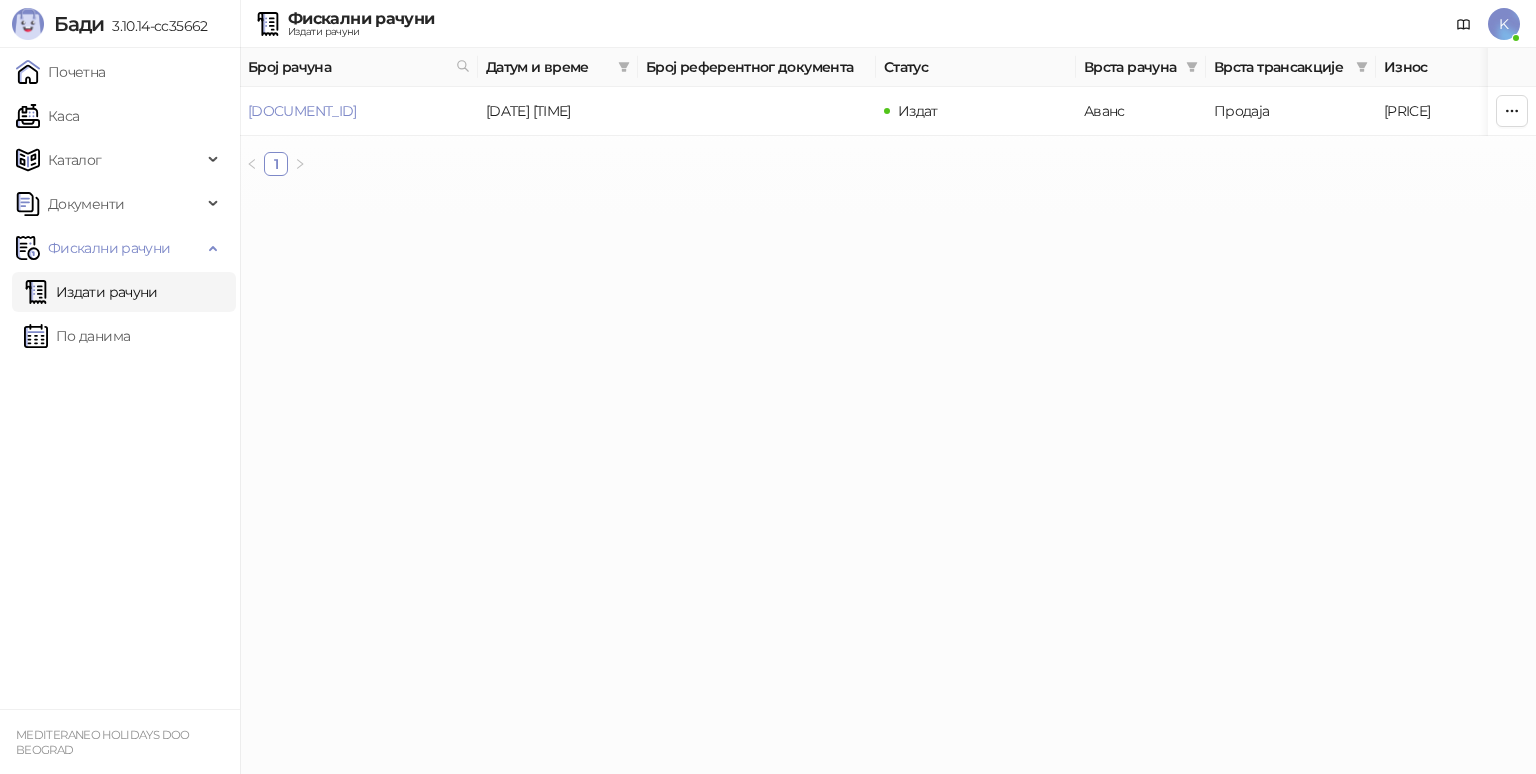 click on "Издати рачуни" at bounding box center [91, 292] 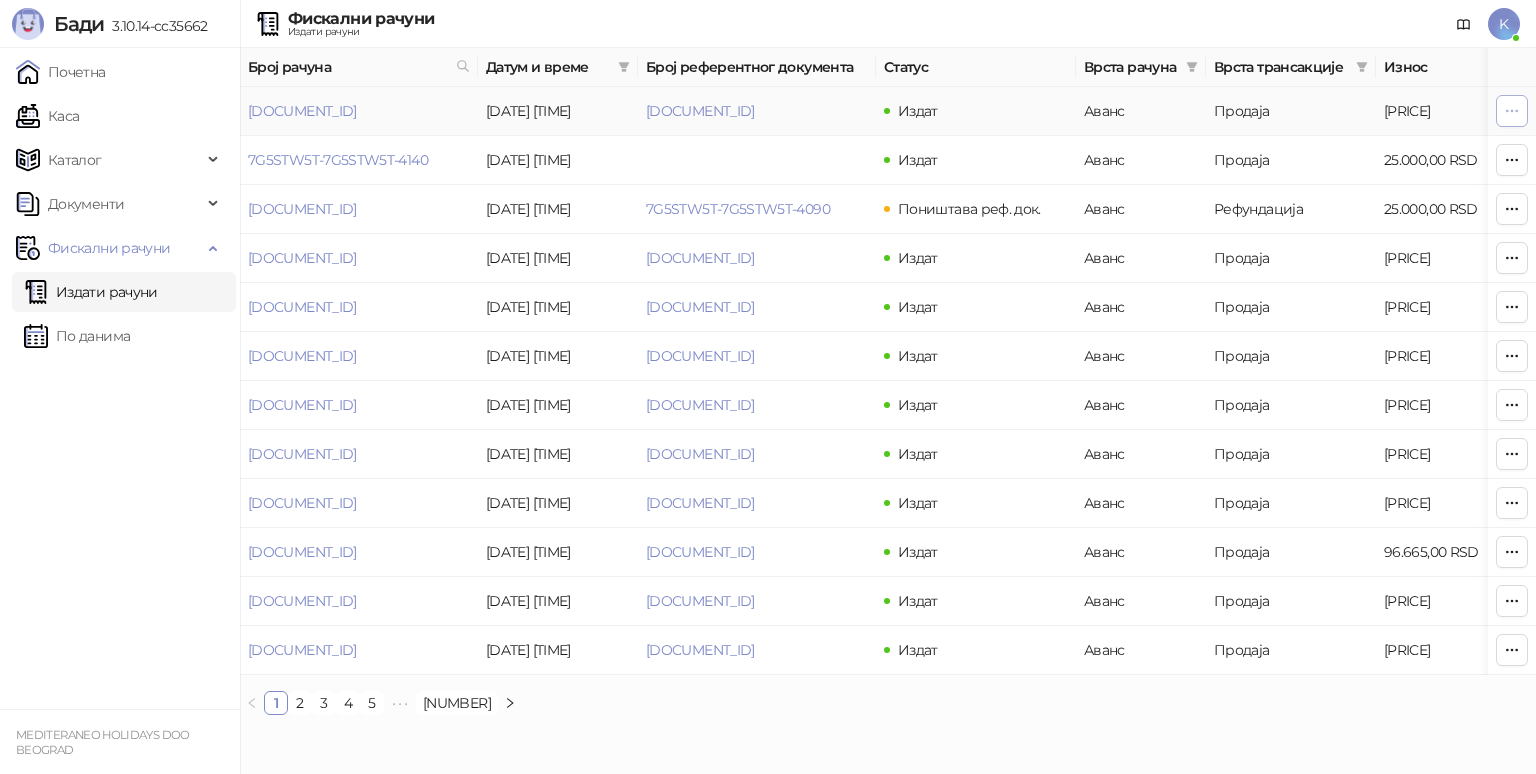click at bounding box center [1512, 110] 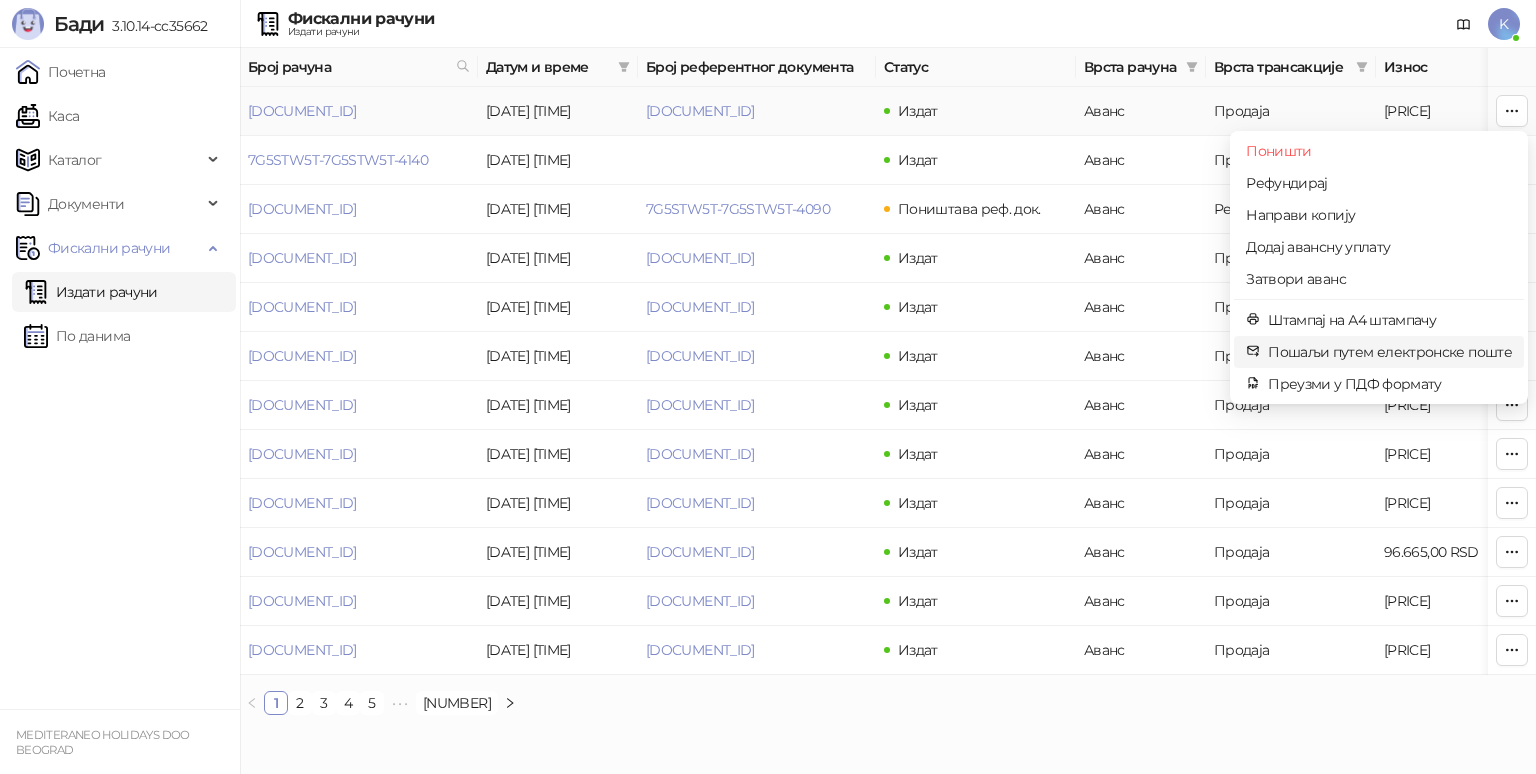 click on "Пошаљи путем електронске поште" at bounding box center (1390, 352) 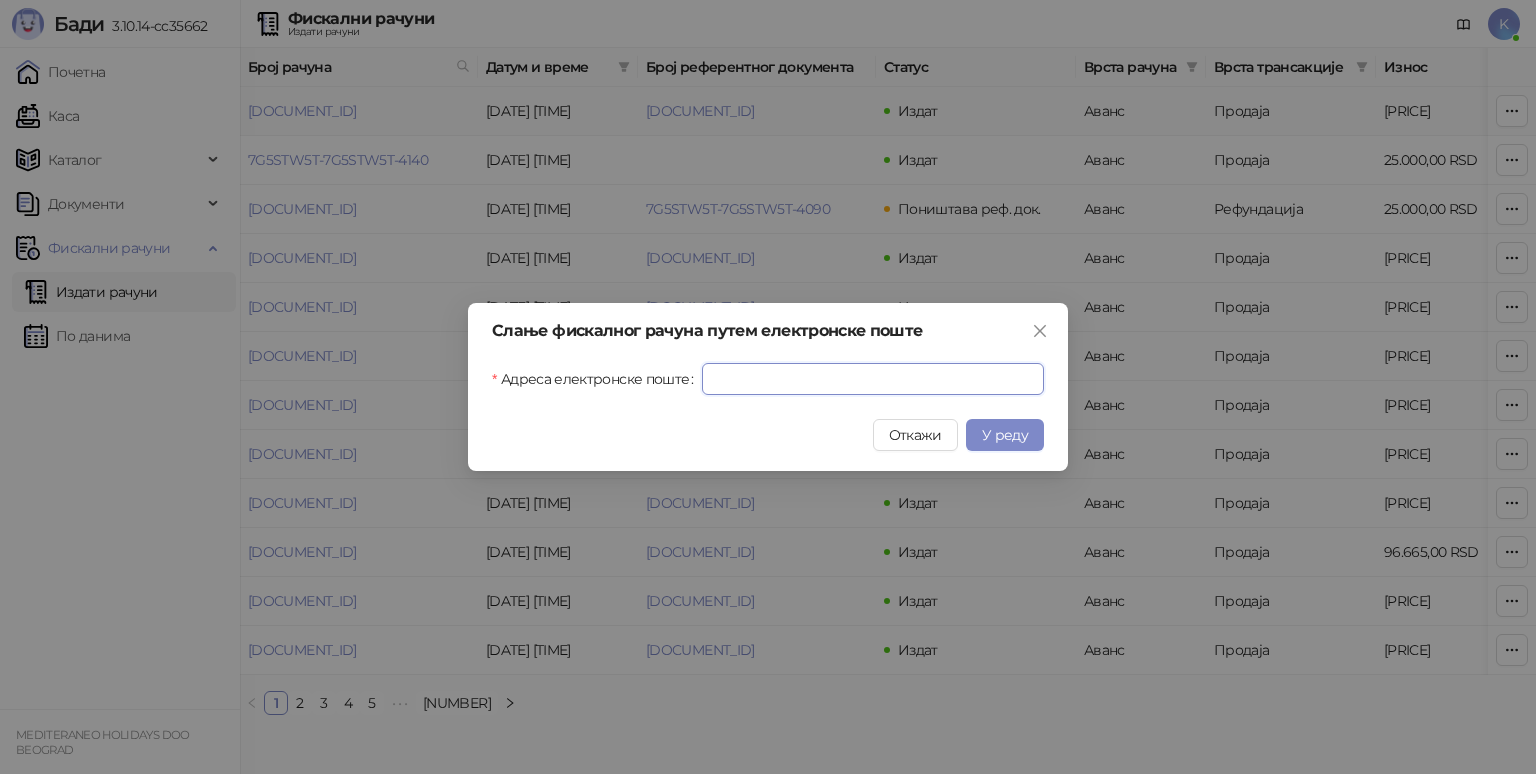 click on "Адреса електронске поште" at bounding box center [873, 379] 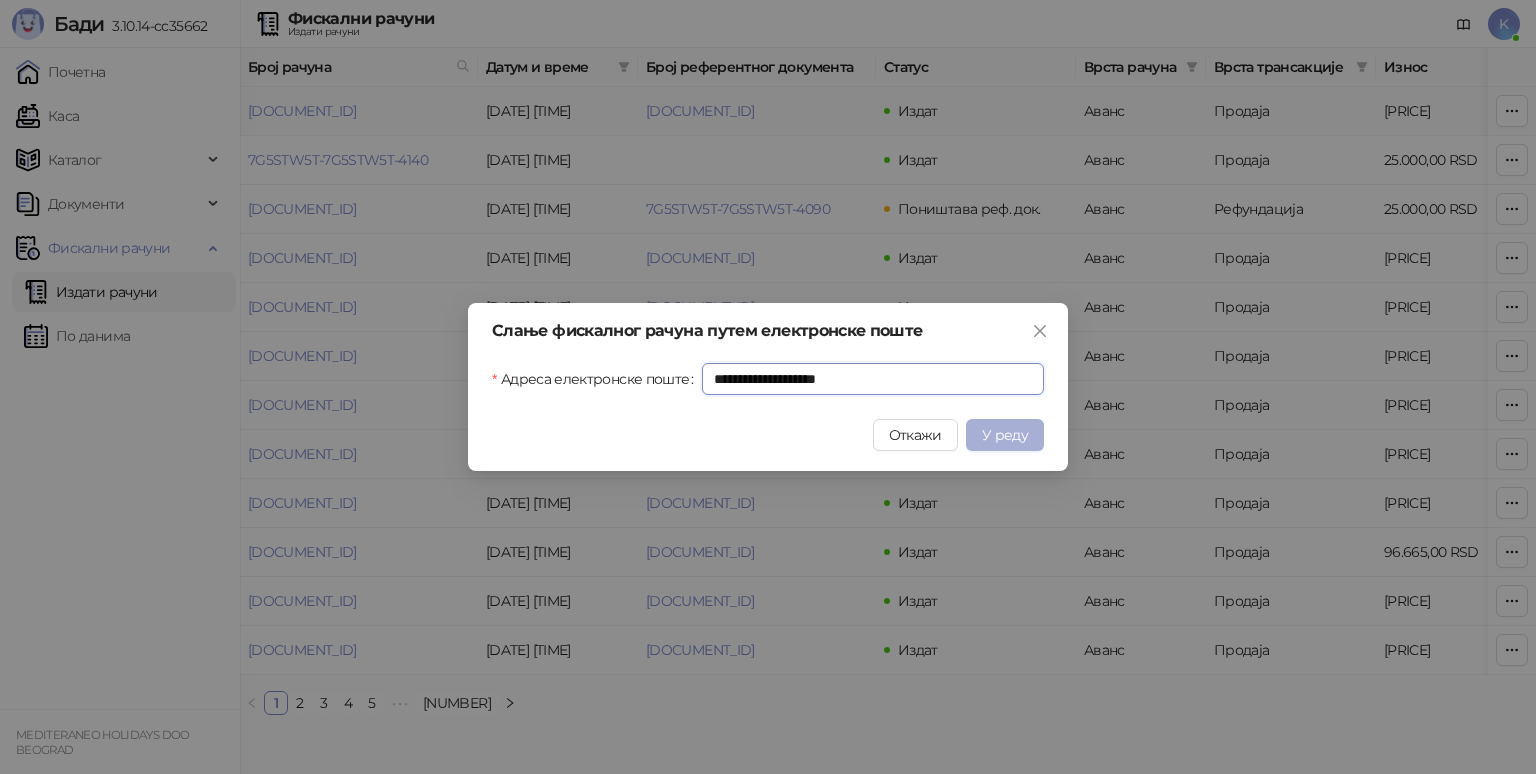 type on "**********" 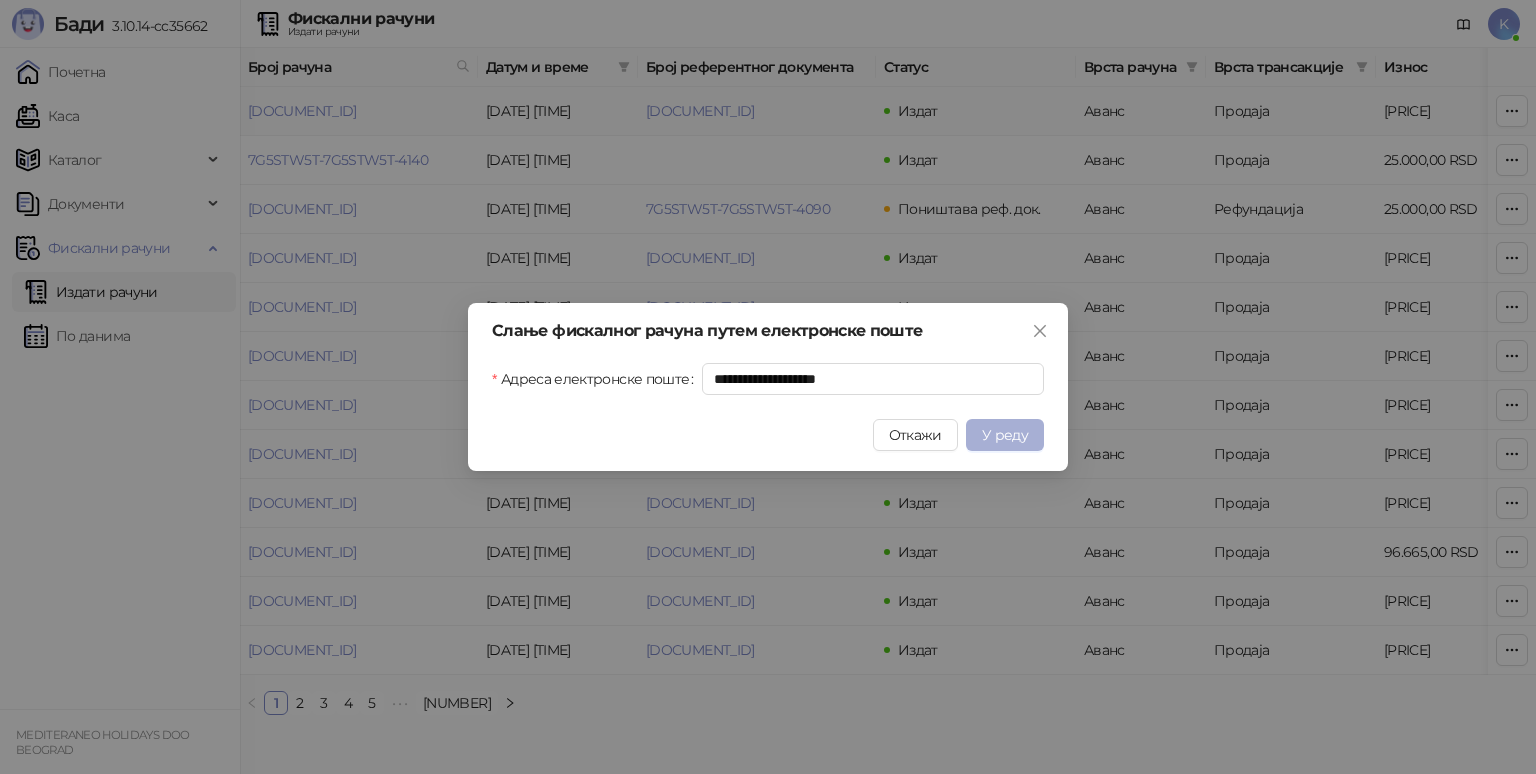 click on "У реду" at bounding box center (1005, 435) 